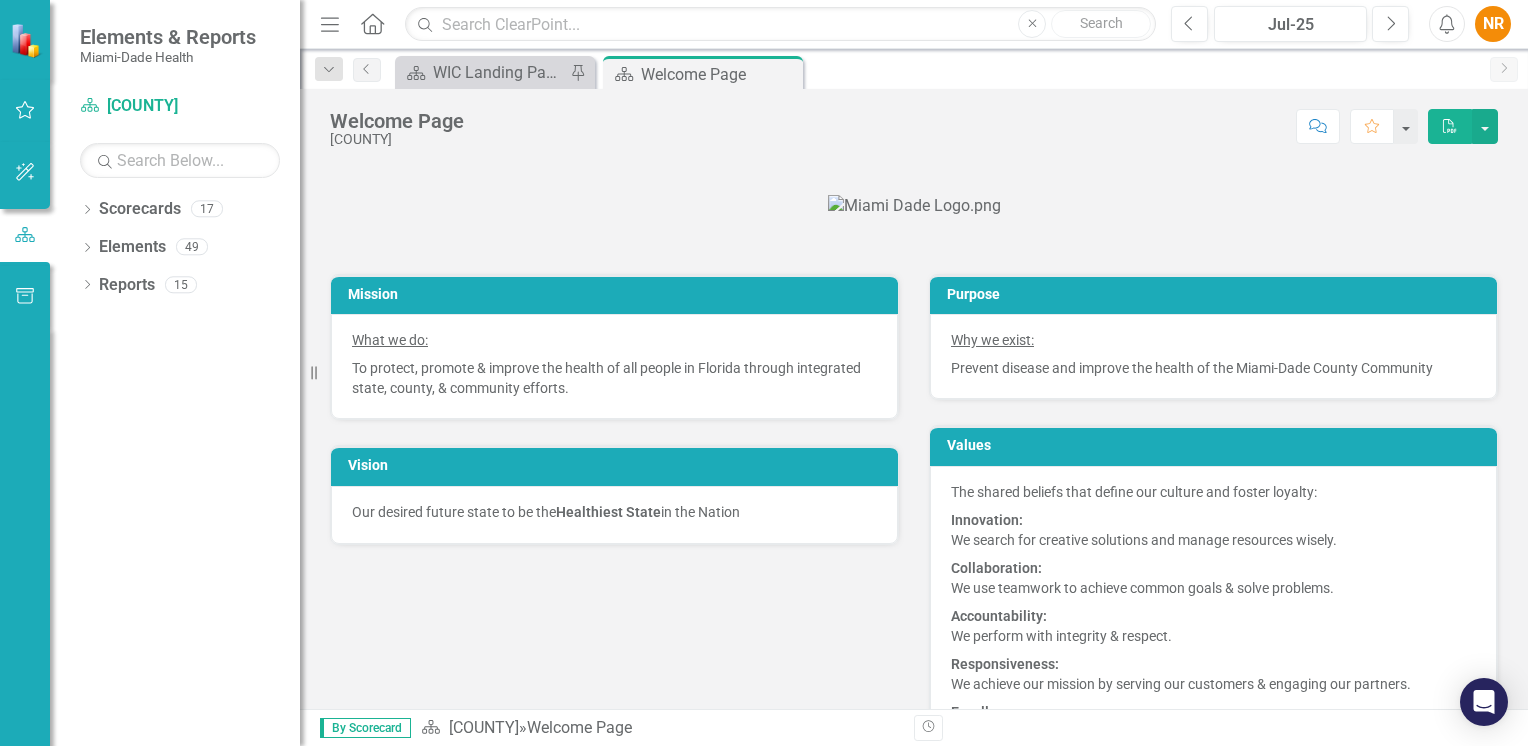 scroll, scrollTop: 0, scrollLeft: 0, axis: both 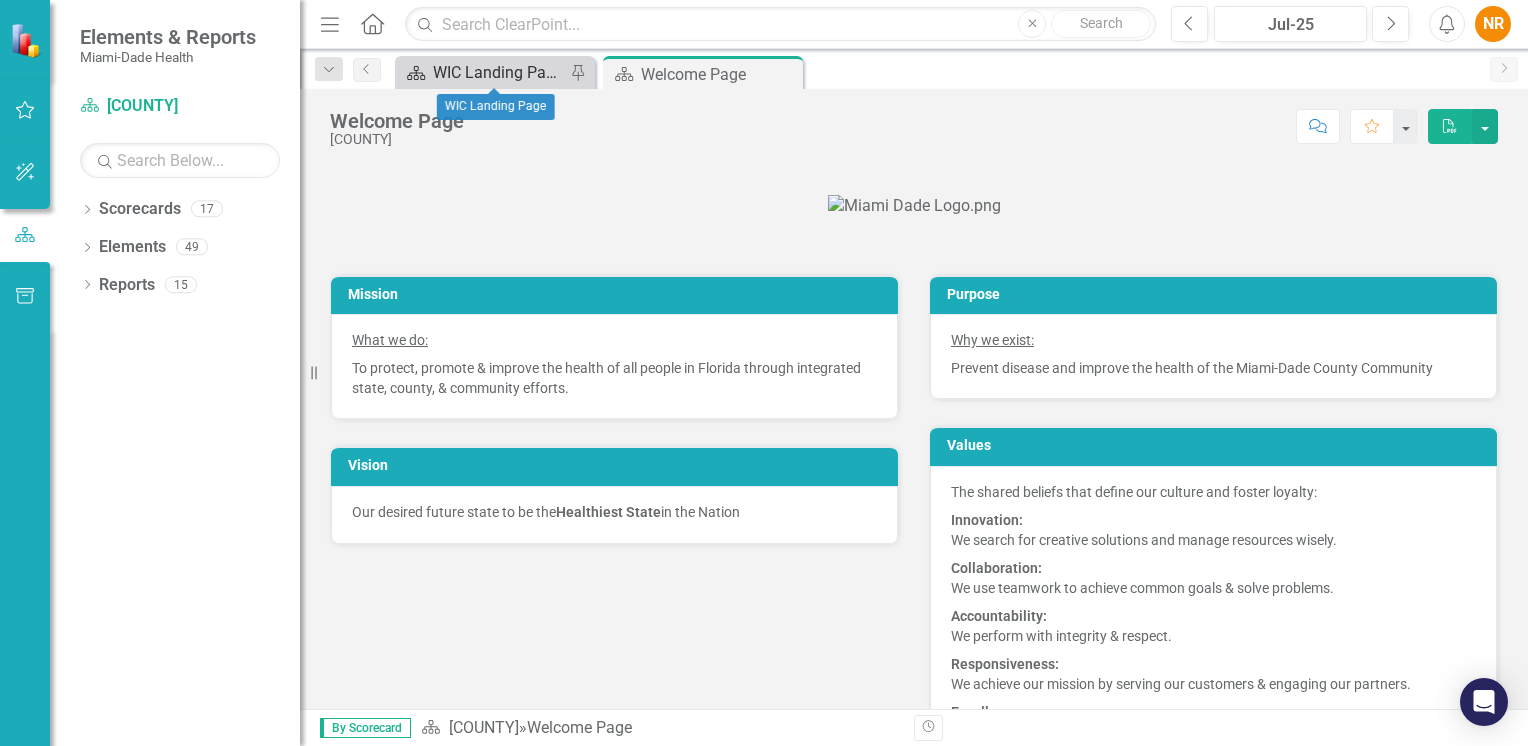 click on "WIC Landing Page" at bounding box center (499, 72) 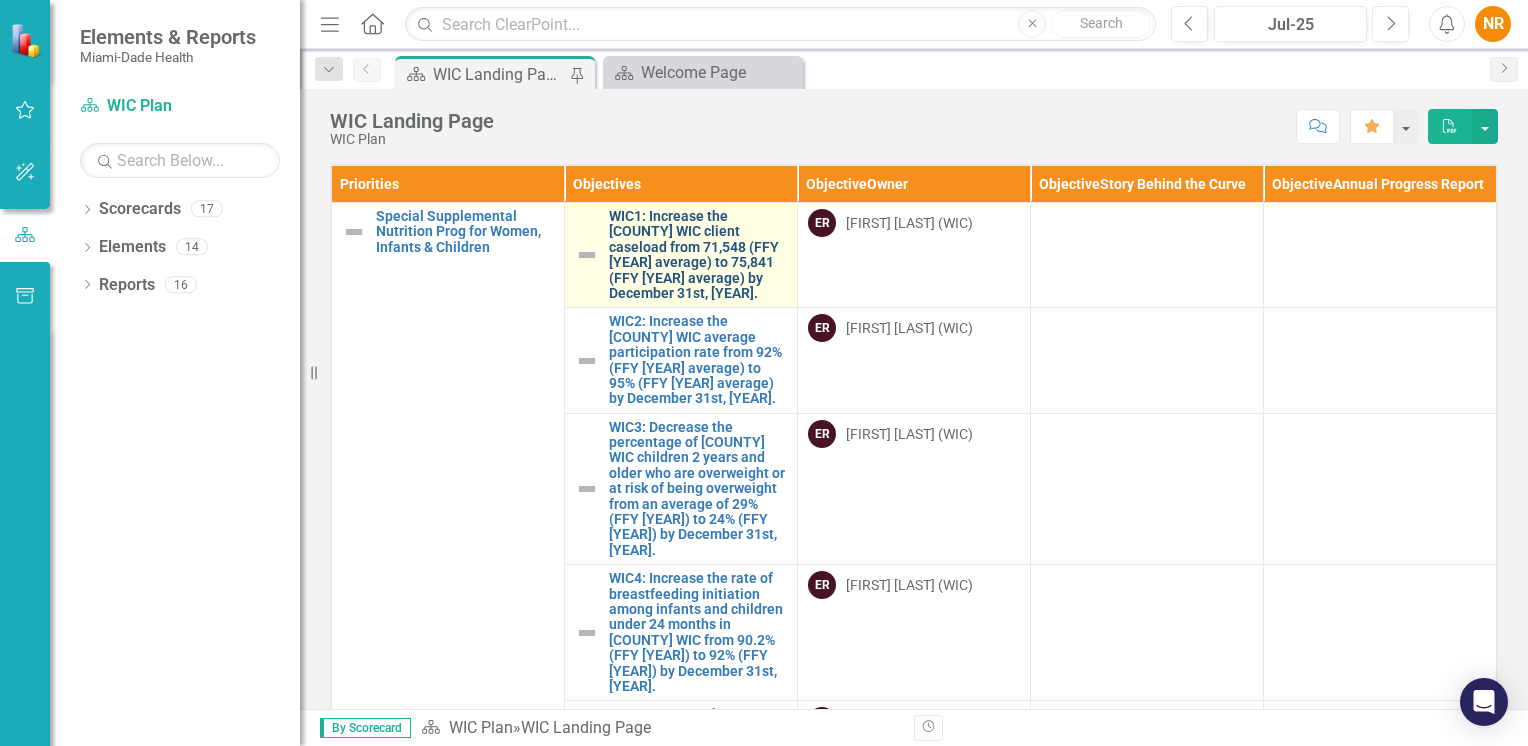 click on "WIC1: Increase the [COUNTY] WIC client caseload from 71,548 (FFY [YEAR] average) to 75,841 (FFY [YEAR] average) by December 31st, [YEAR]." at bounding box center [698, 255] 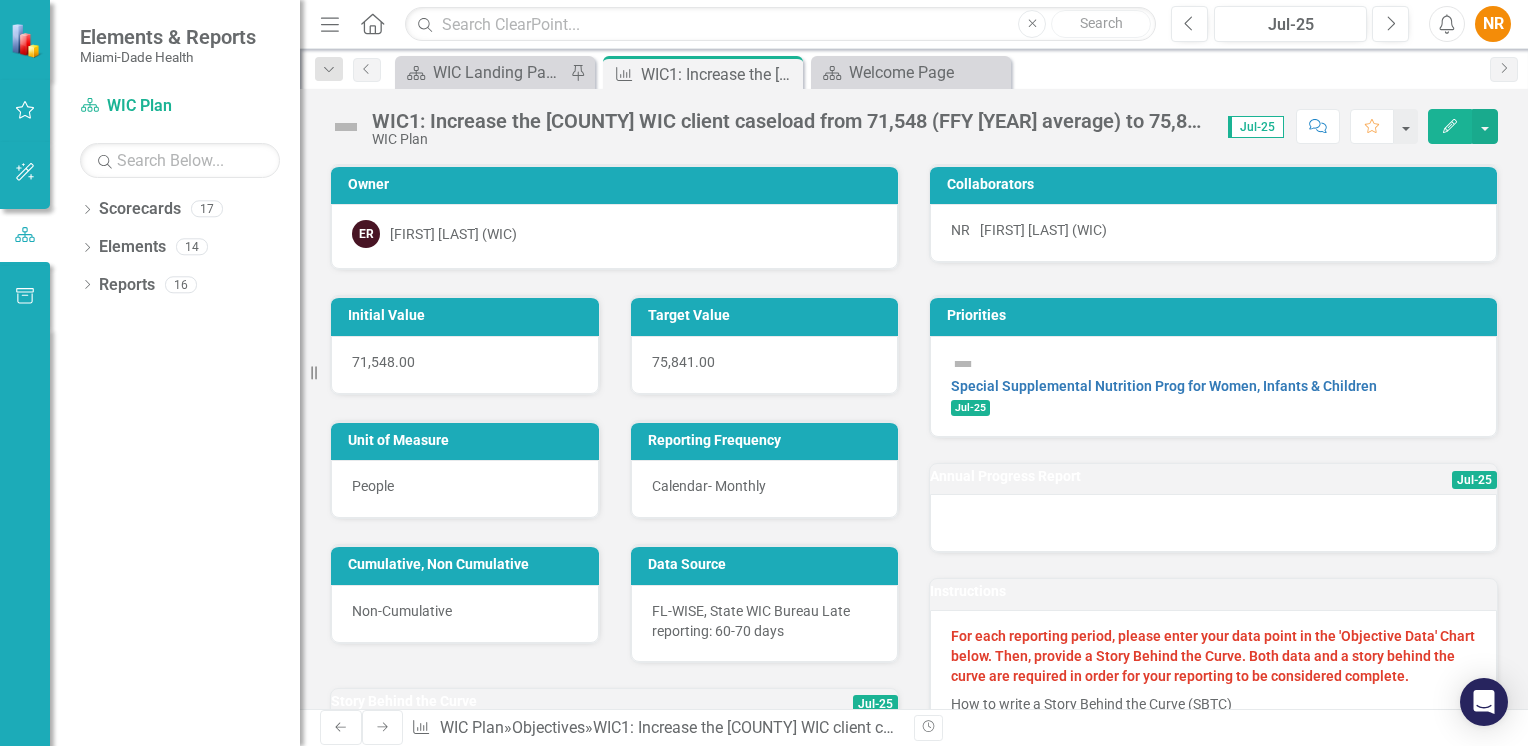 click on "Edit" at bounding box center (1450, 126) 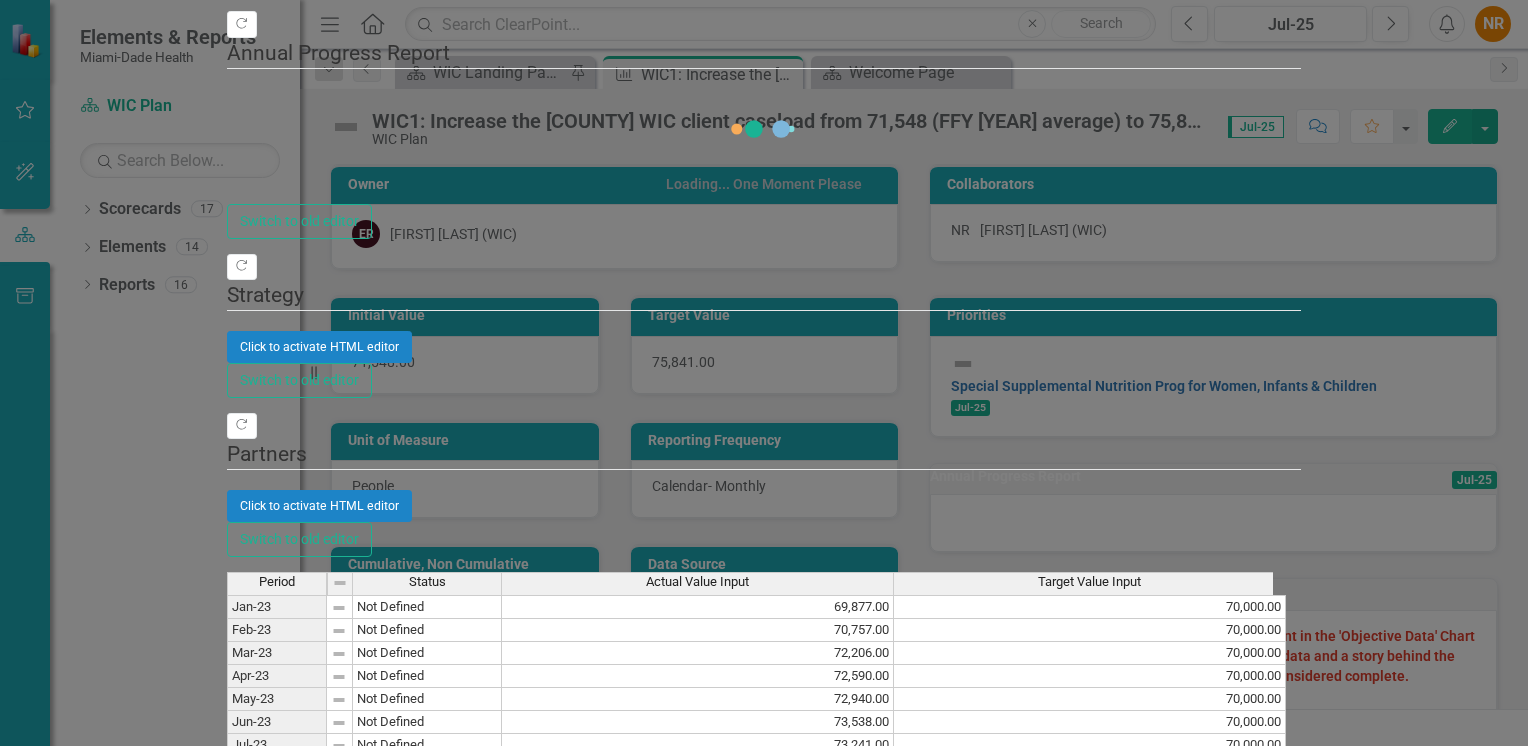click on "Update Fields Update Data Notifications" at bounding box center [764, -377] 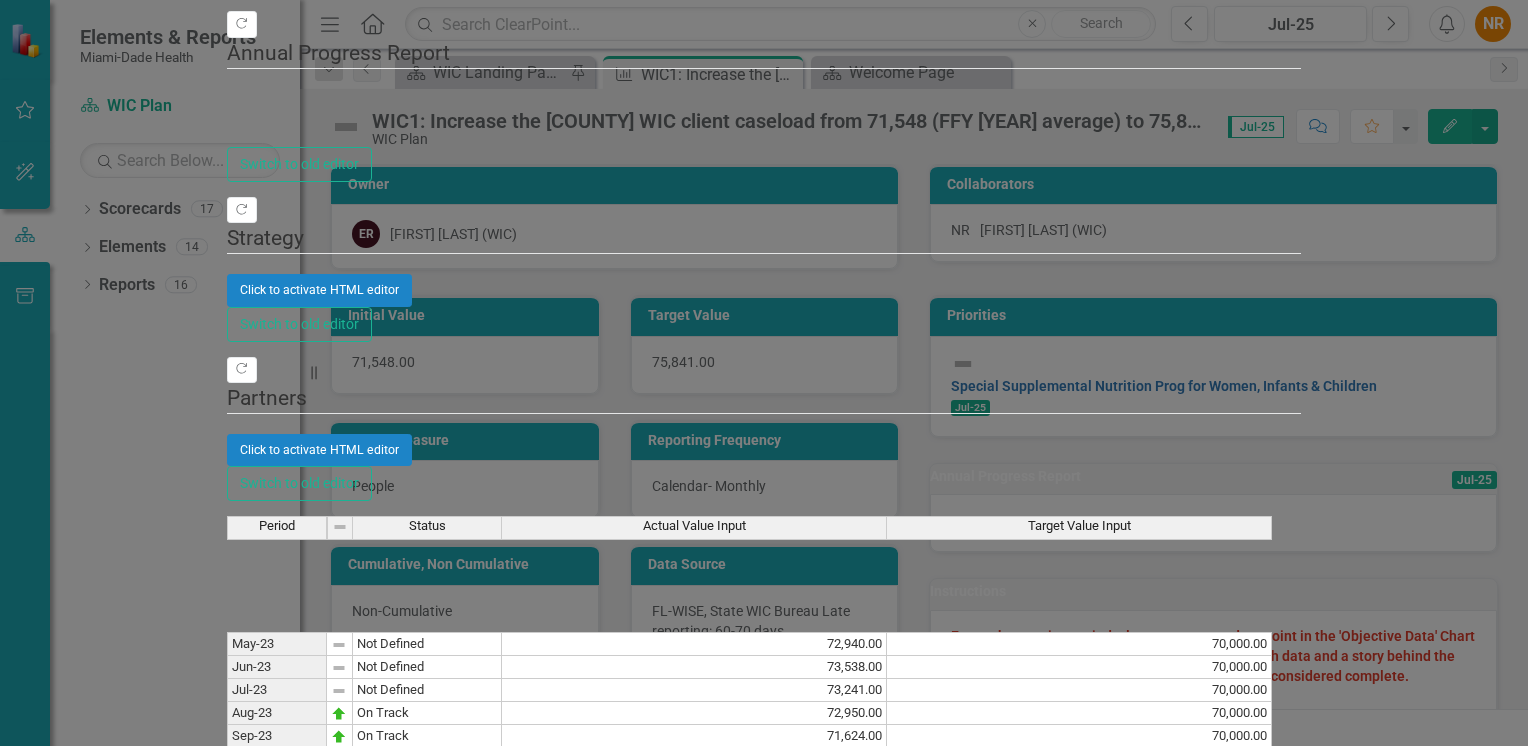 scroll, scrollTop: 288, scrollLeft: 0, axis: vertical 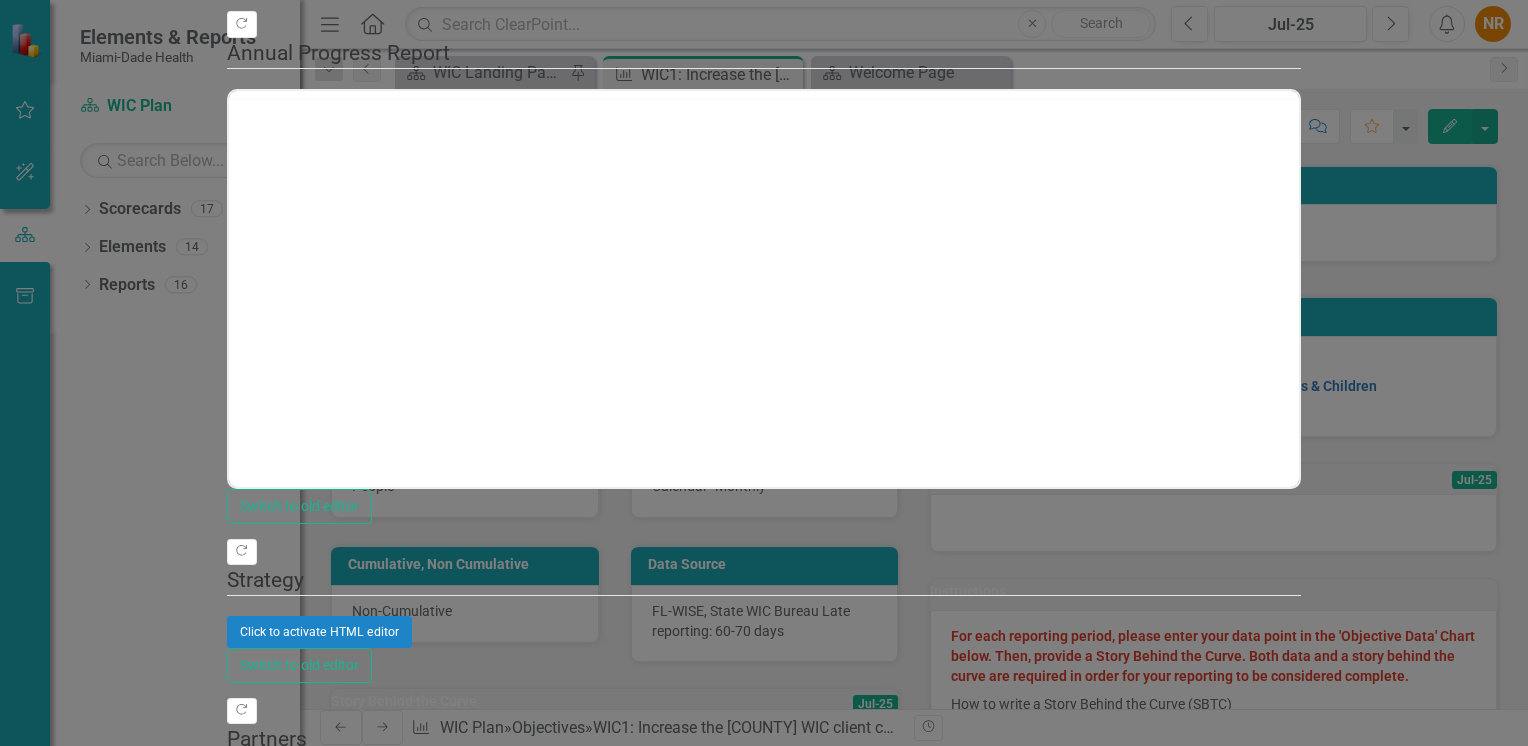 click at bounding box center [694, 1272] 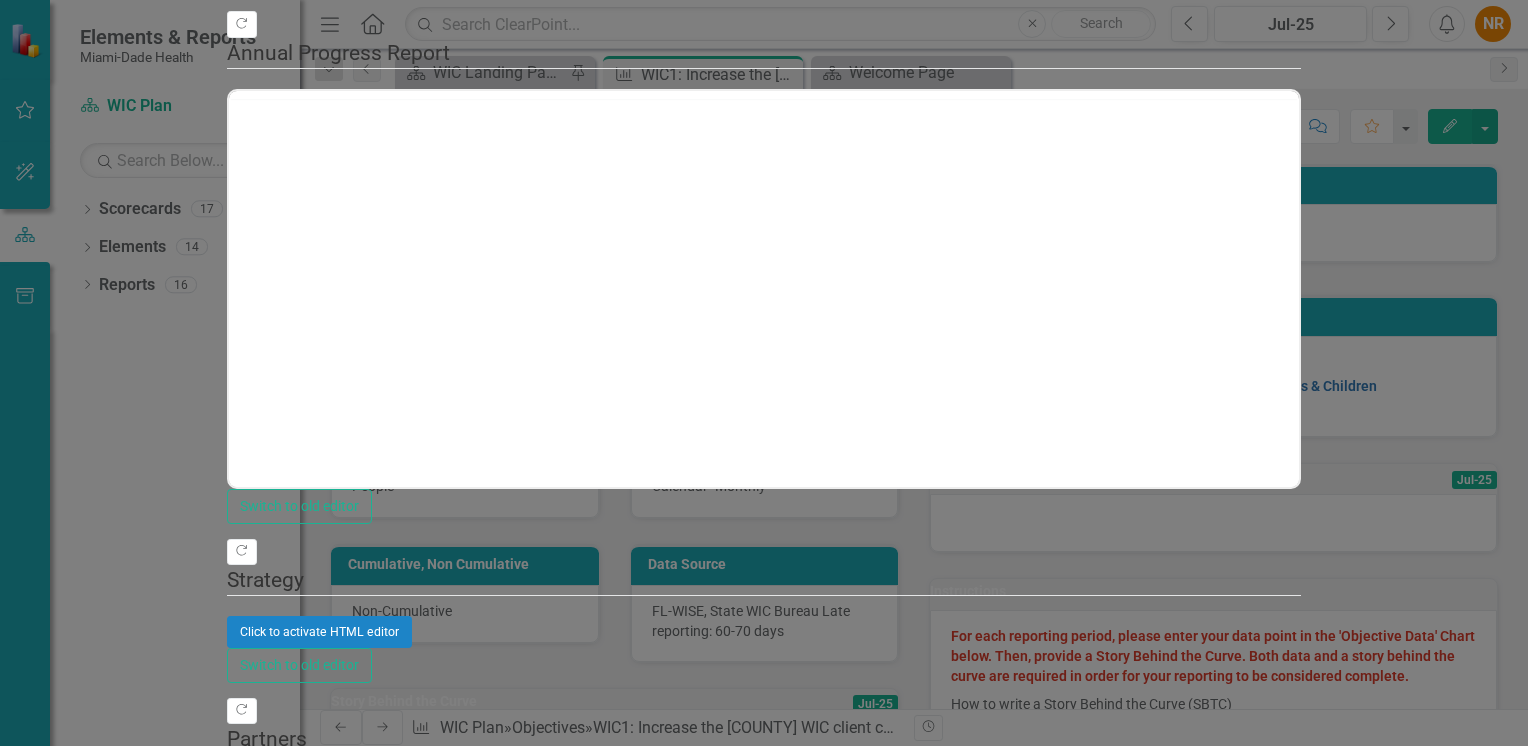scroll, scrollTop: 0, scrollLeft: 0, axis: both 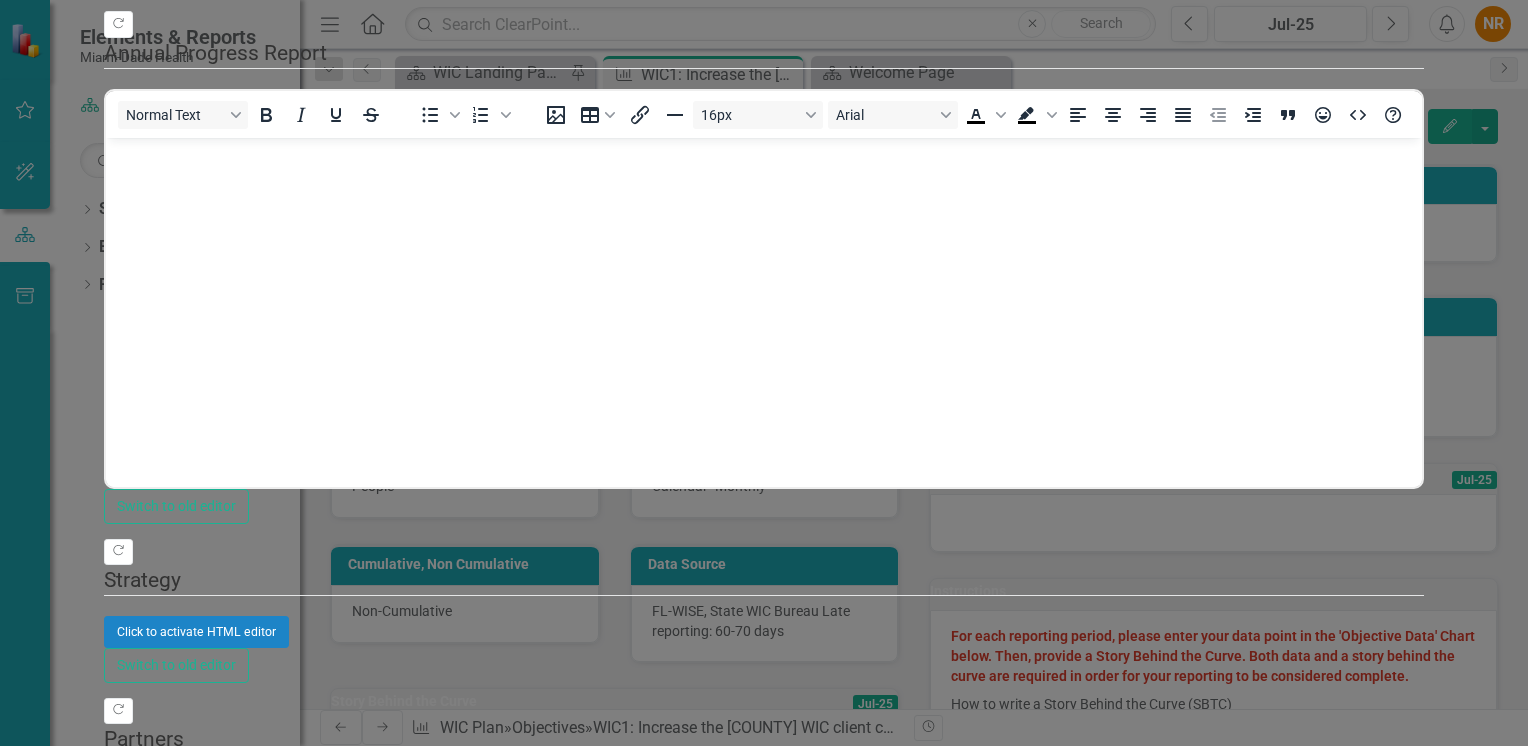click at bounding box center (571, 1268) 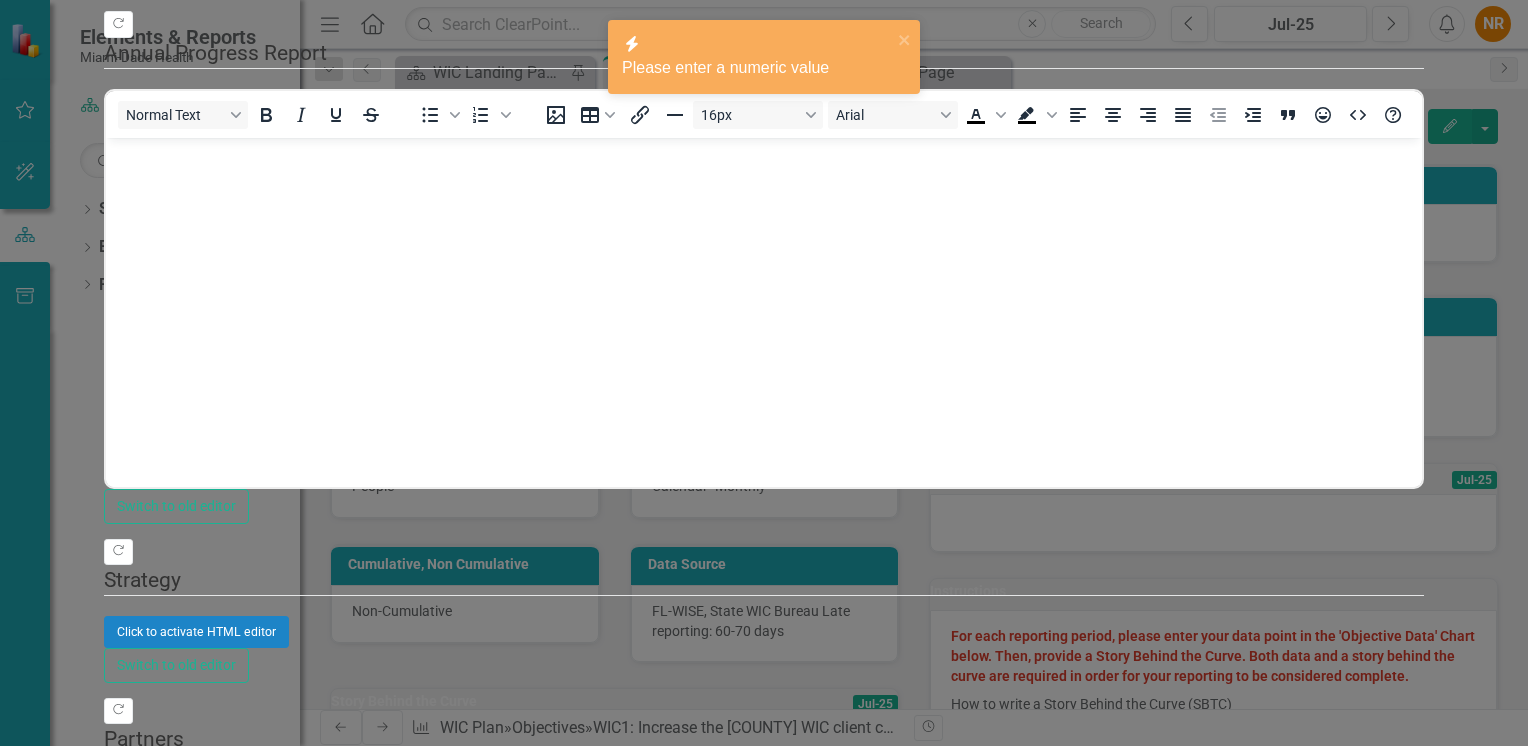 click on "66,356.00" at bounding box center (571, 1249) 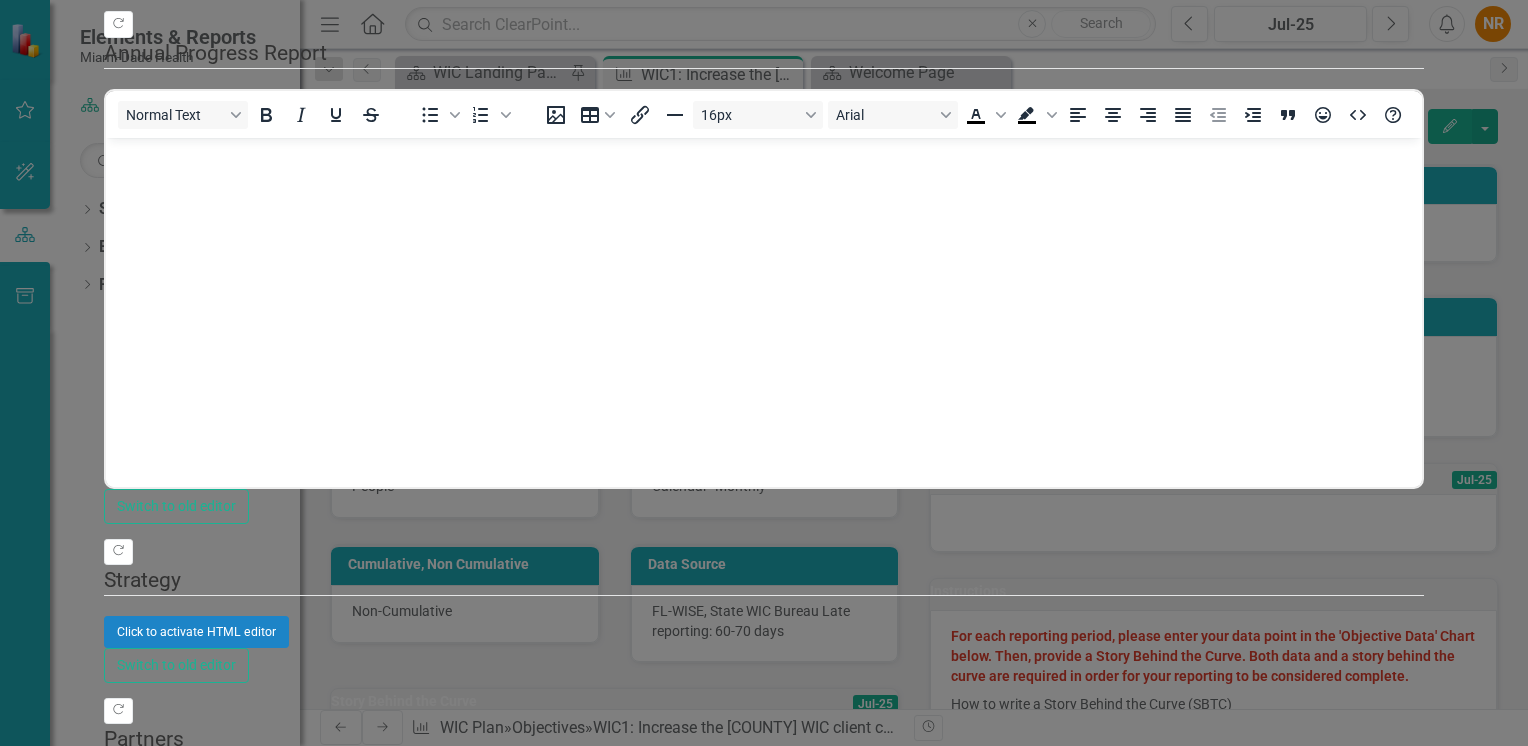 click on "65,549" at bounding box center (571, 1268) 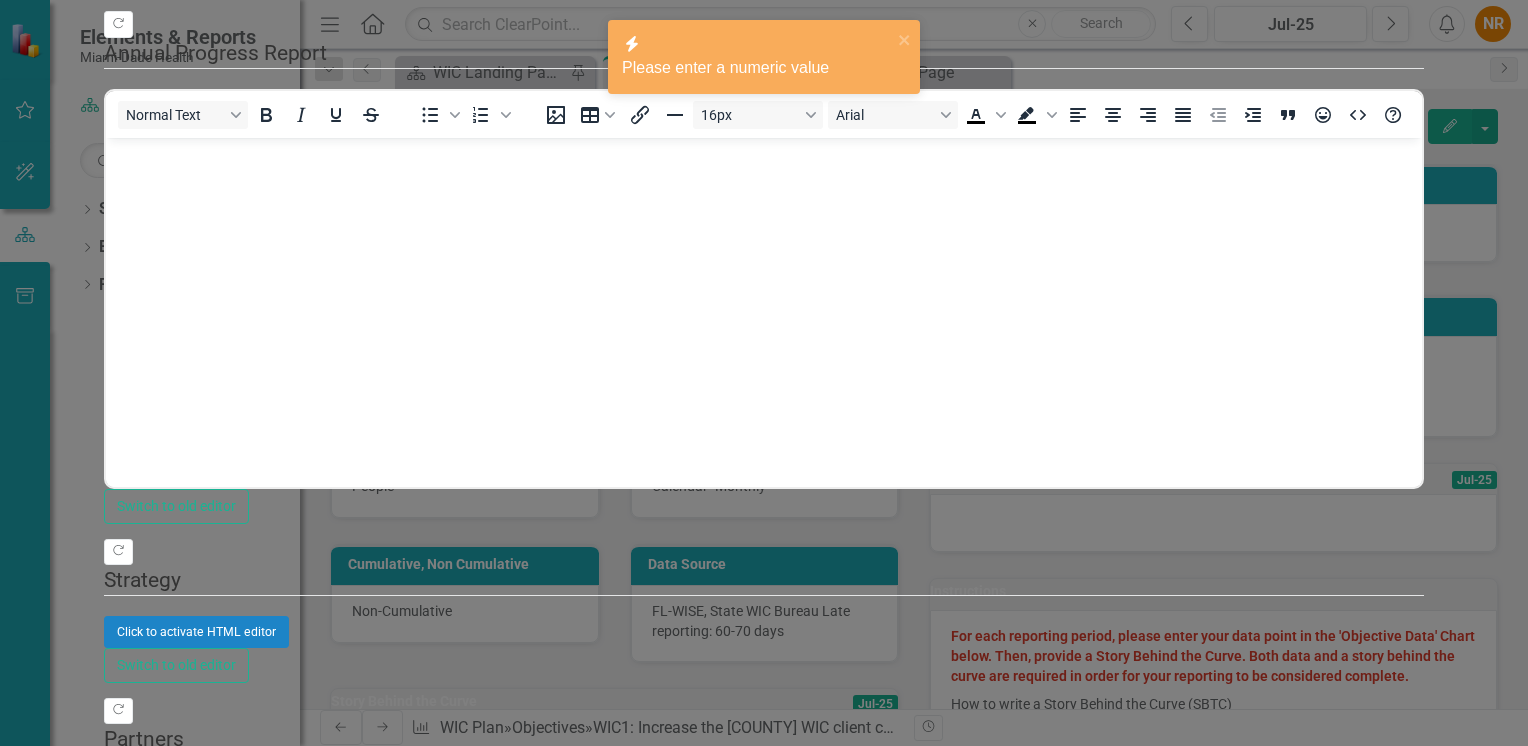 click on "65,549.00" at bounding box center [571, 1268] 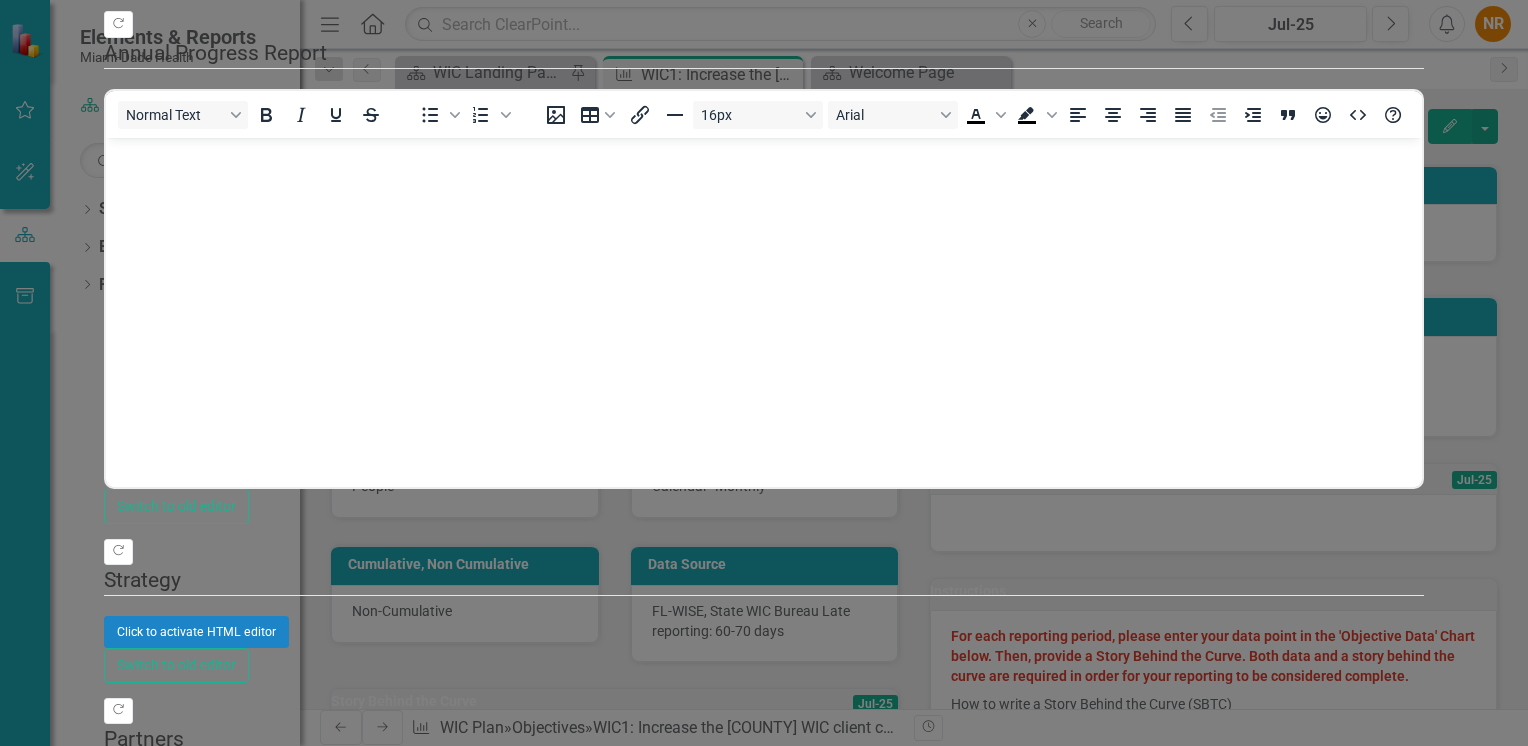 click on "65,549.00" at bounding box center (571, 1268) 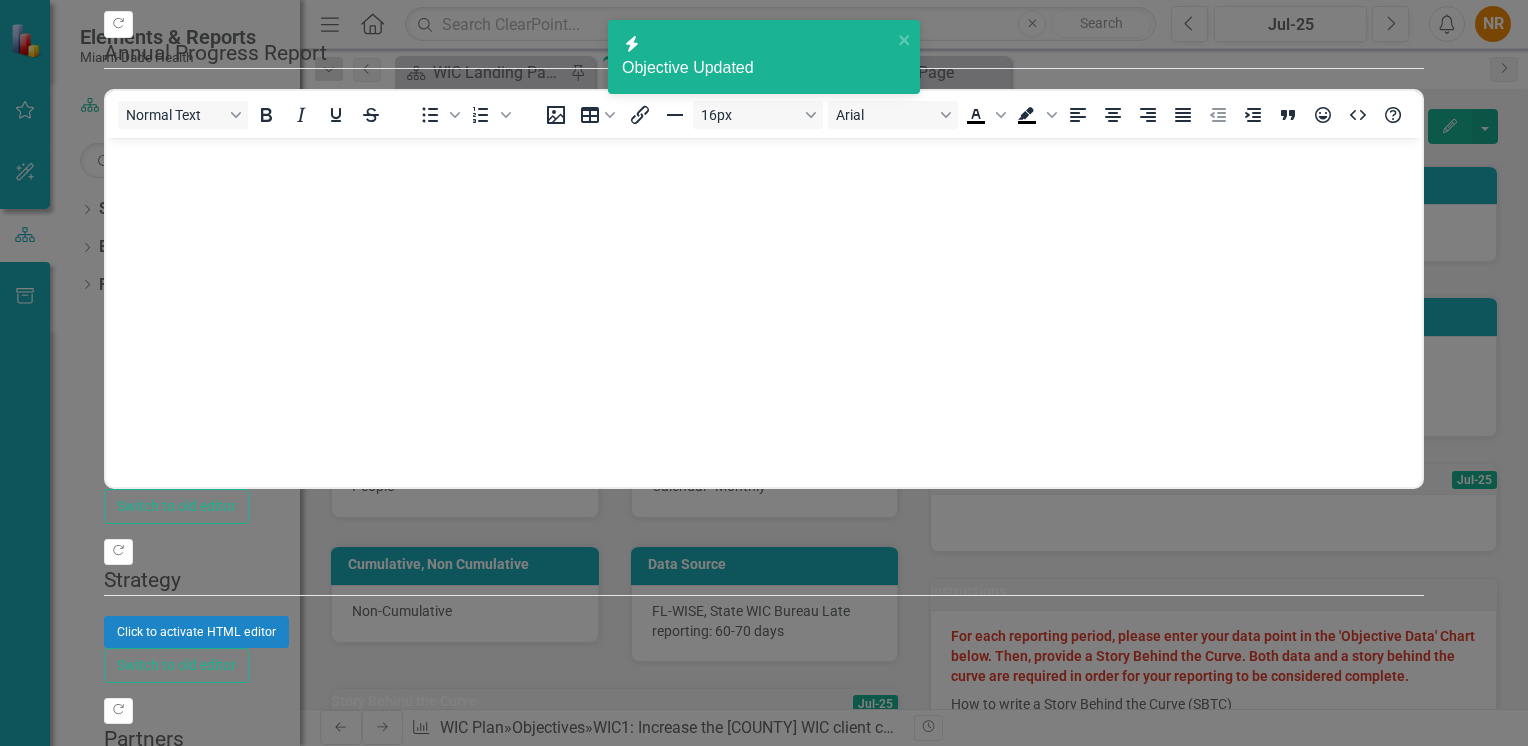 click on "Objective Objective WIC1: Increase the [COUNTY] WIC client caseload from 71,548 (FFY [YEAR] average) to 75,841 (FFY [YEAR] average) by December 31st, [YEAR]. Help Maximize Close Update Fields Update Data Notifications "Update" fields in ClearPoint are the fields that change from reporting period to reporting period. For example, the element status would vary from period to period. Learn more in the ClearPoint Support Center. Close Help Copy Forward Status Not Defined Expand Copy Forward Story Behind the Curve Normal Text To open the popup, press Shift+Enter To open the popup, press Shift+Enter 16px Arial To open the popup, press Shift+Enter To open the popup, press Shift+Enter Switch to old editor Copy Forward Annual Progress Report Normal Text To open the popup, press Shift+Enter To open the popup, press Shift+Enter 16px Arial To open the popup, press Shift+Enter To open the popup, press Shift+Enter Switch to old editor Copy Forward Strategy Click to activate HTML editor Switch to old editor Copy Forward" at bounding box center (764, 373) 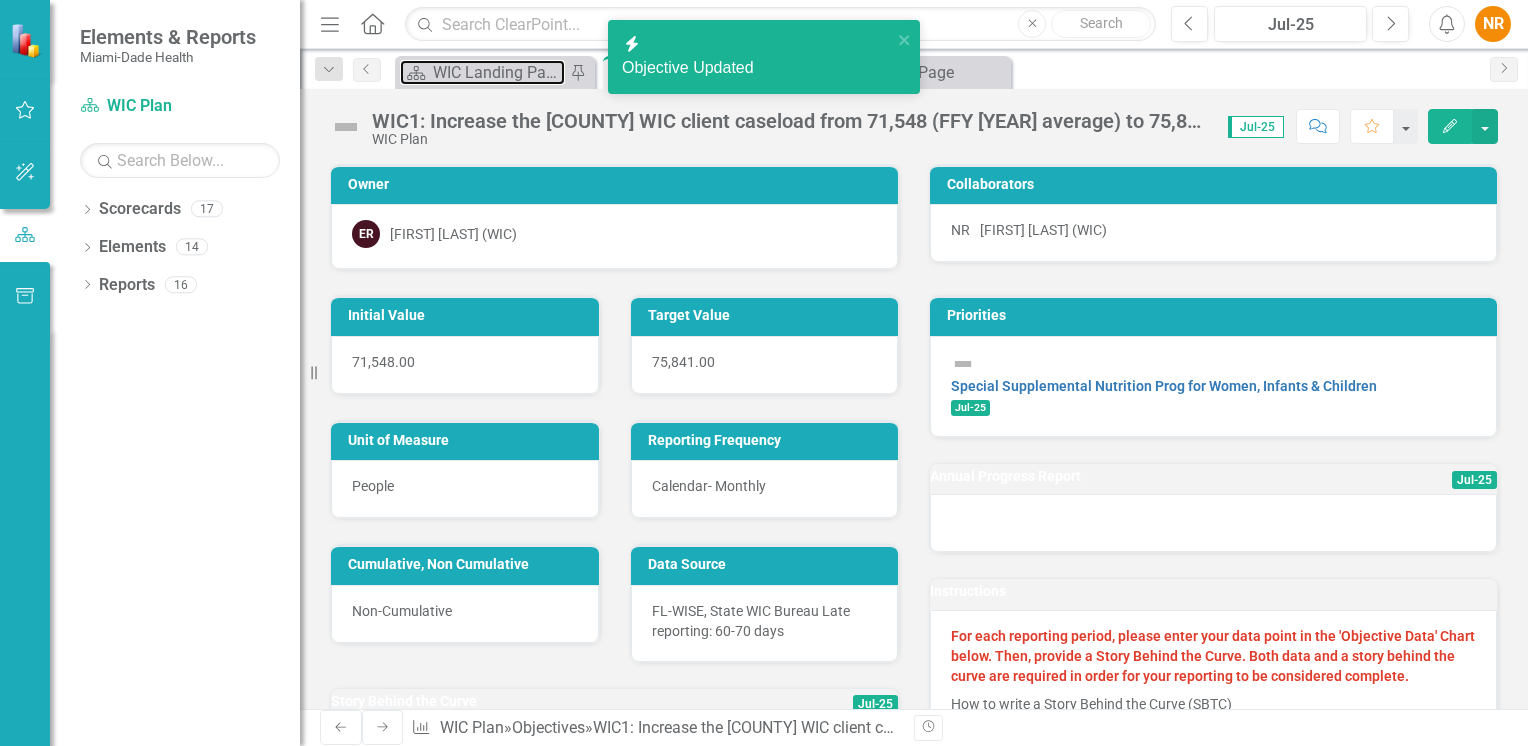 click on "WIC Landing Page" at bounding box center [499, 72] 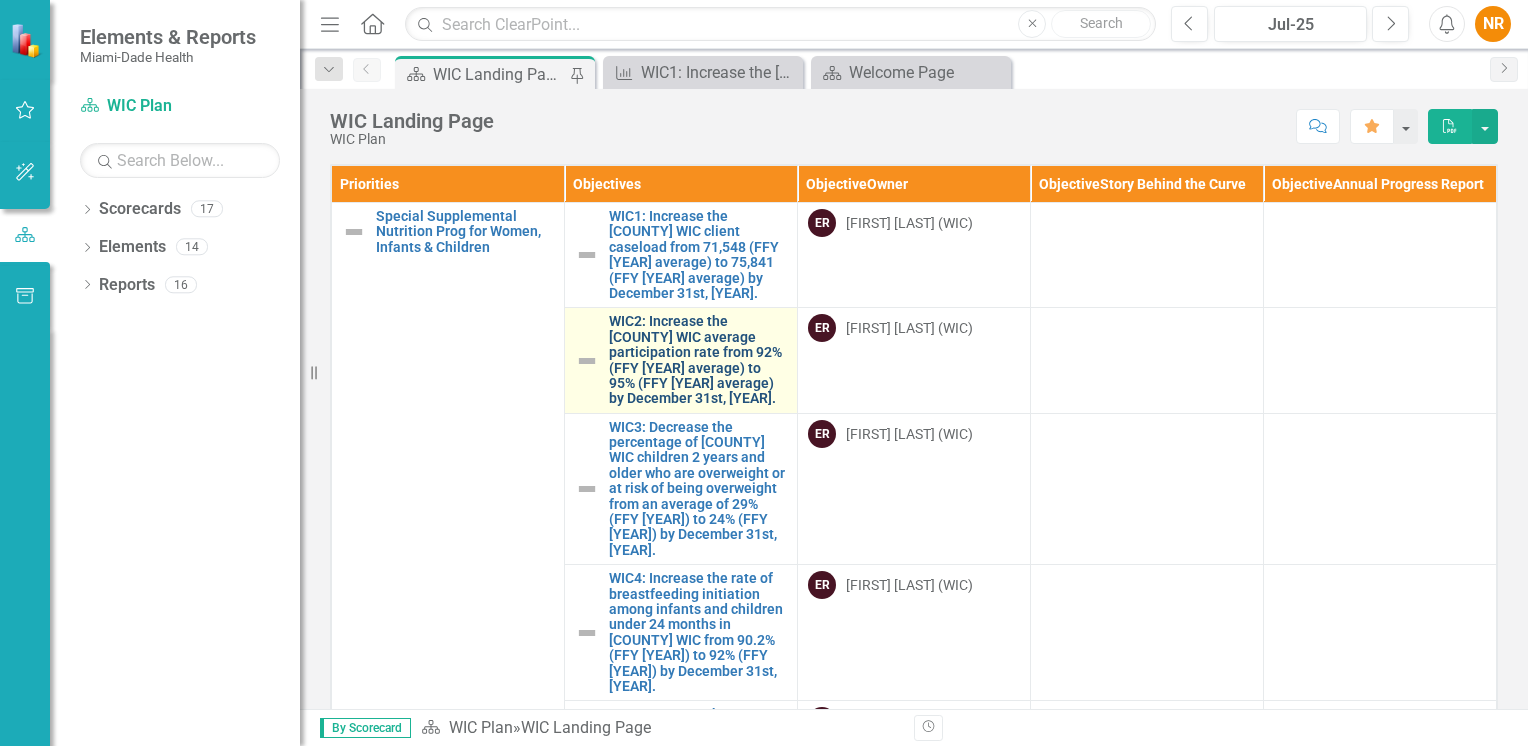 click on "WIC2: Increase the [COUNTY] WIC average participation rate from 92% (FFY [YEAR] average) to 95% (FFY [YEAR] average) by December 31st, [YEAR]." at bounding box center (698, 360) 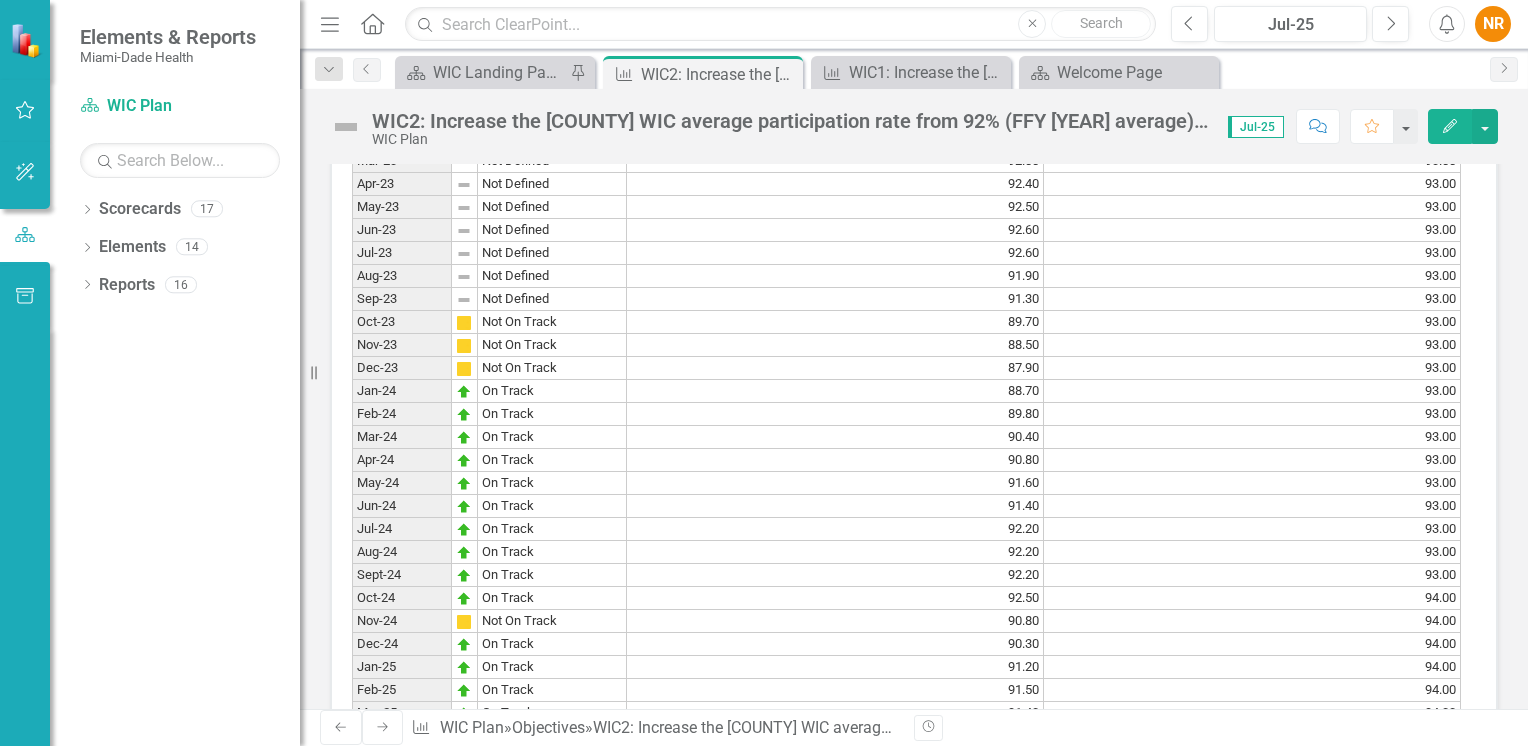 scroll, scrollTop: 2000, scrollLeft: 0, axis: vertical 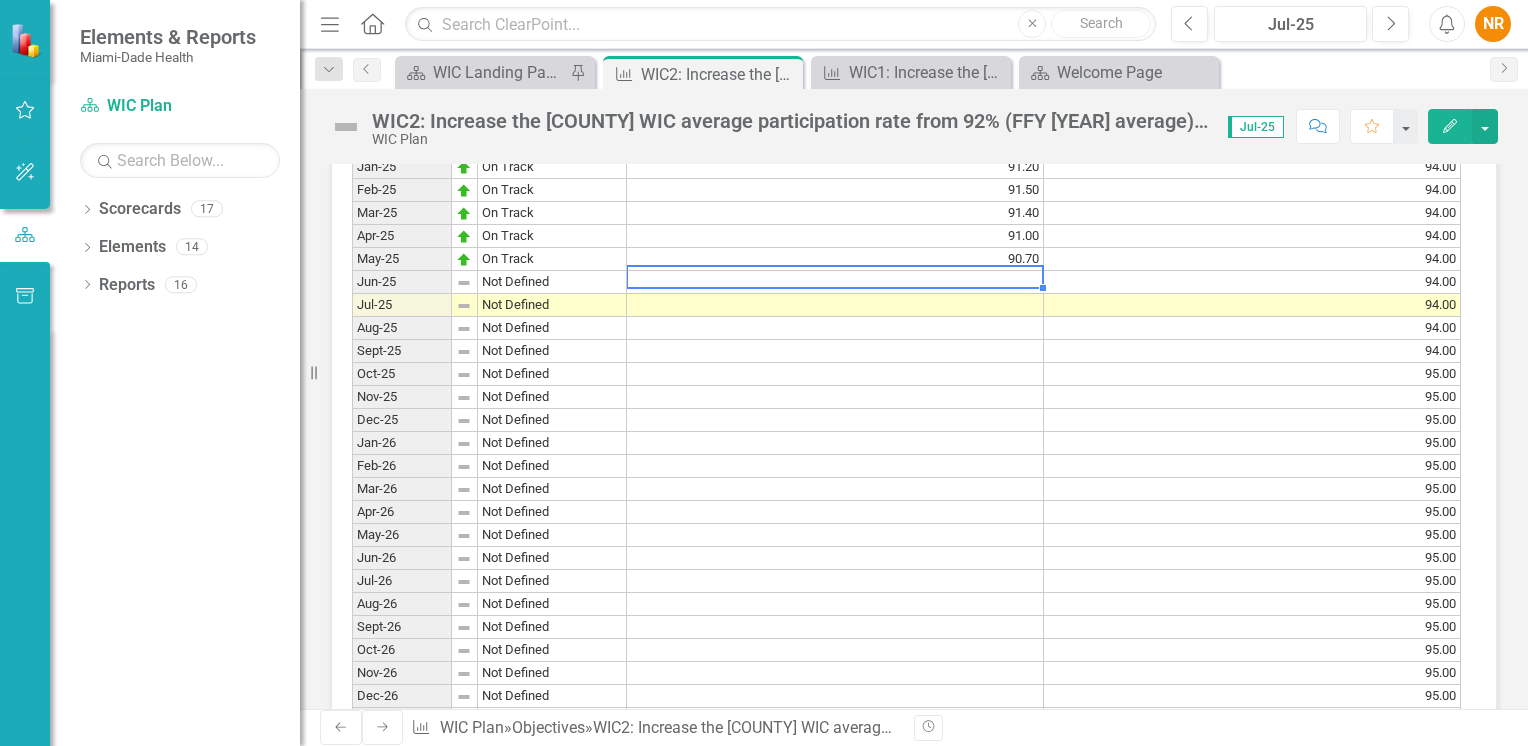 click at bounding box center [835, 282] 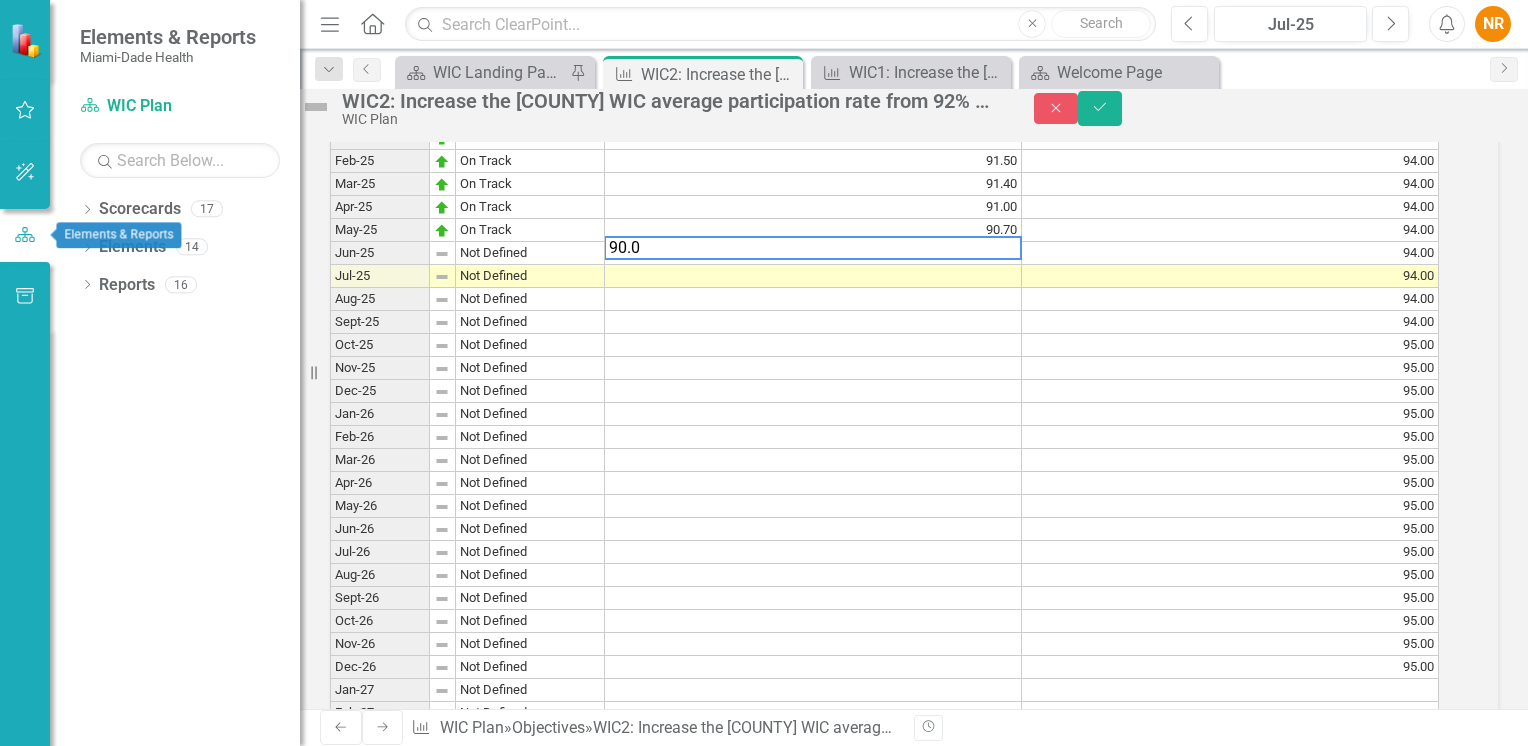 scroll, scrollTop: 2007, scrollLeft: 0, axis: vertical 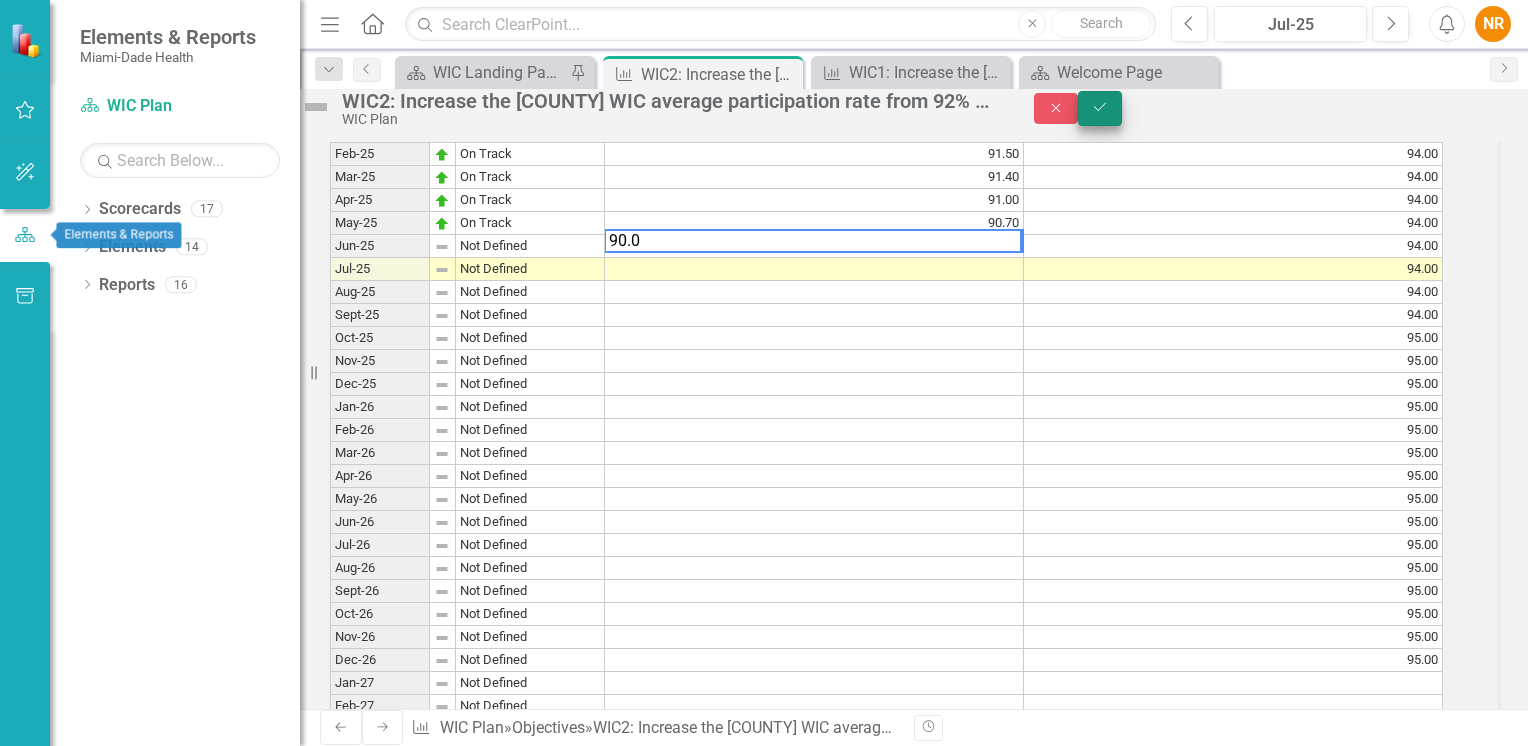 type on "90.0" 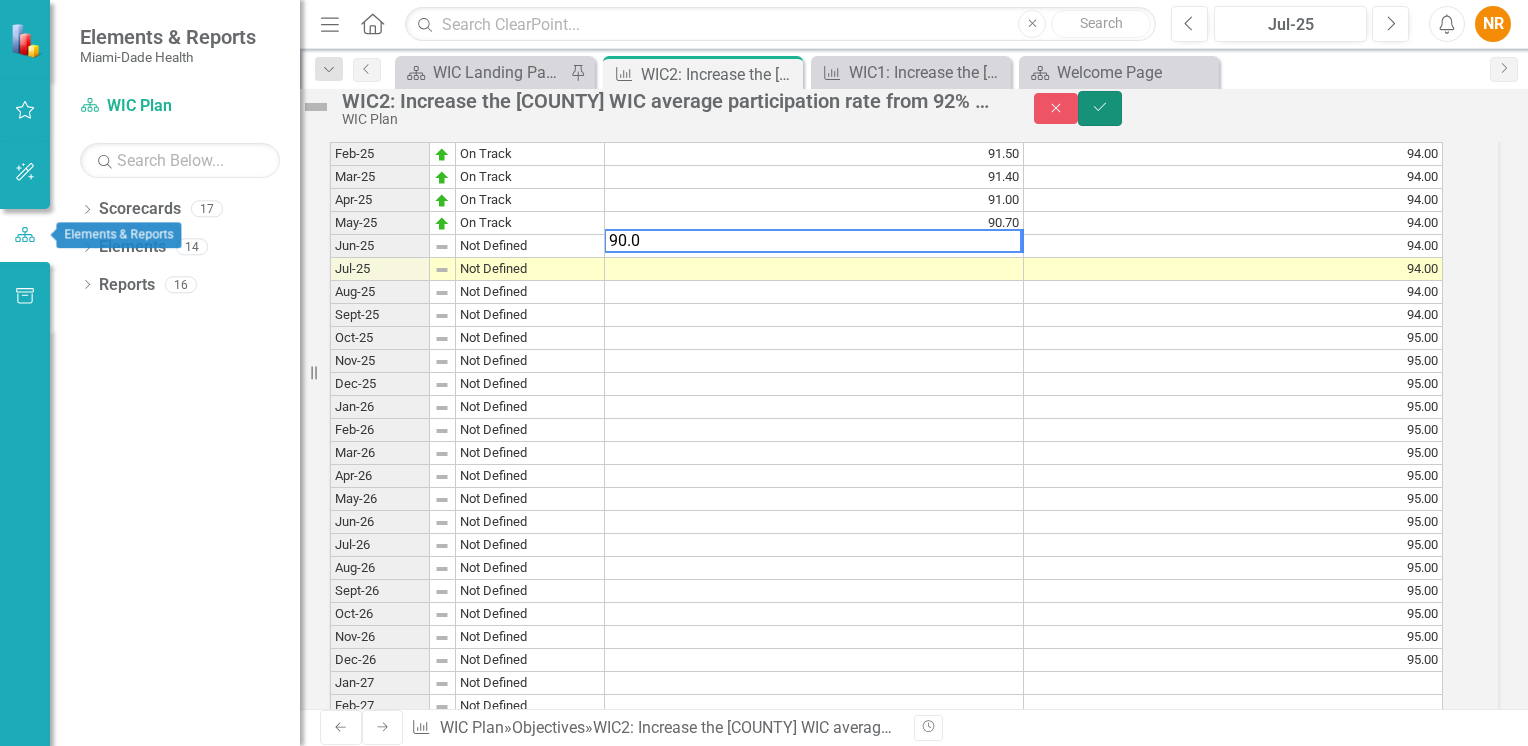 click on "Save" at bounding box center [1100, 108] 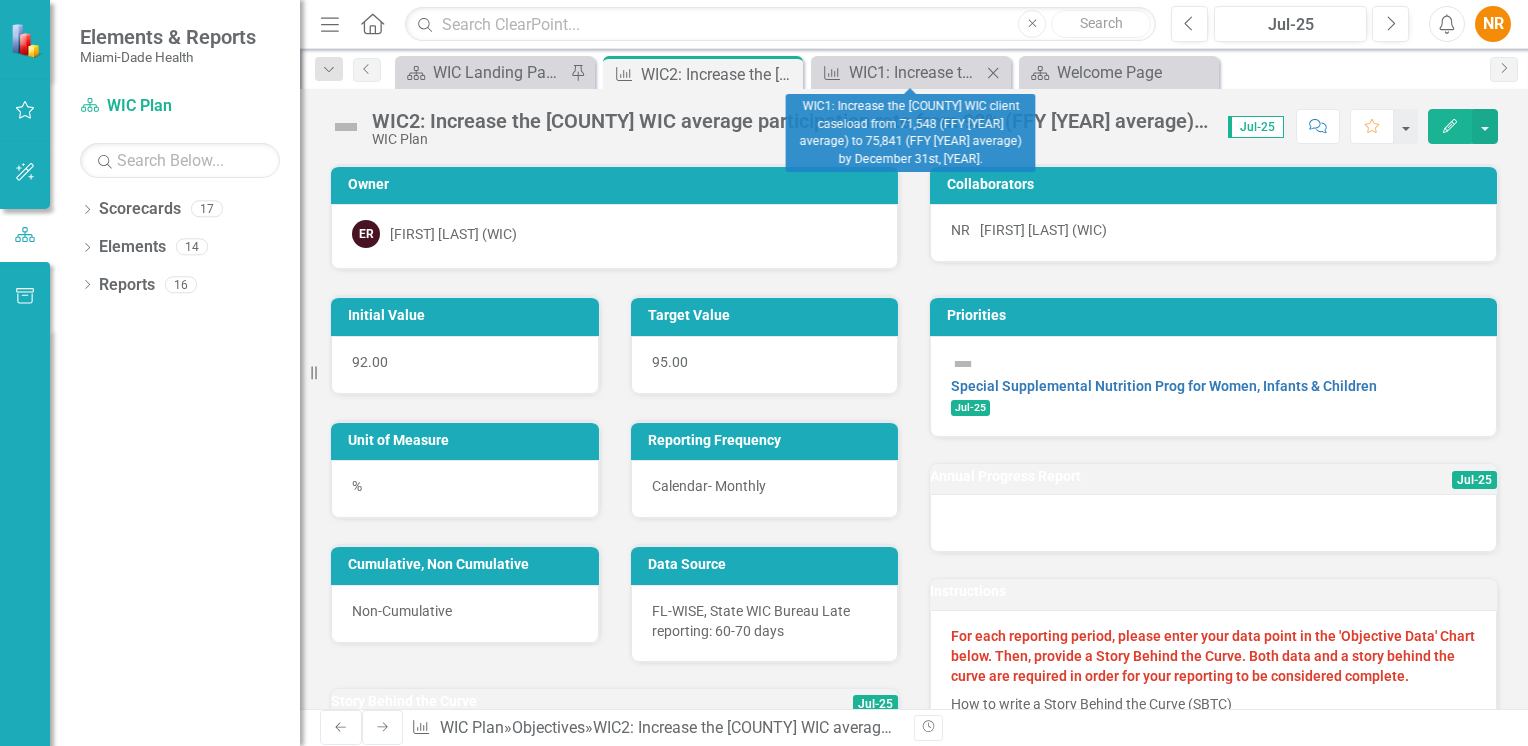 click 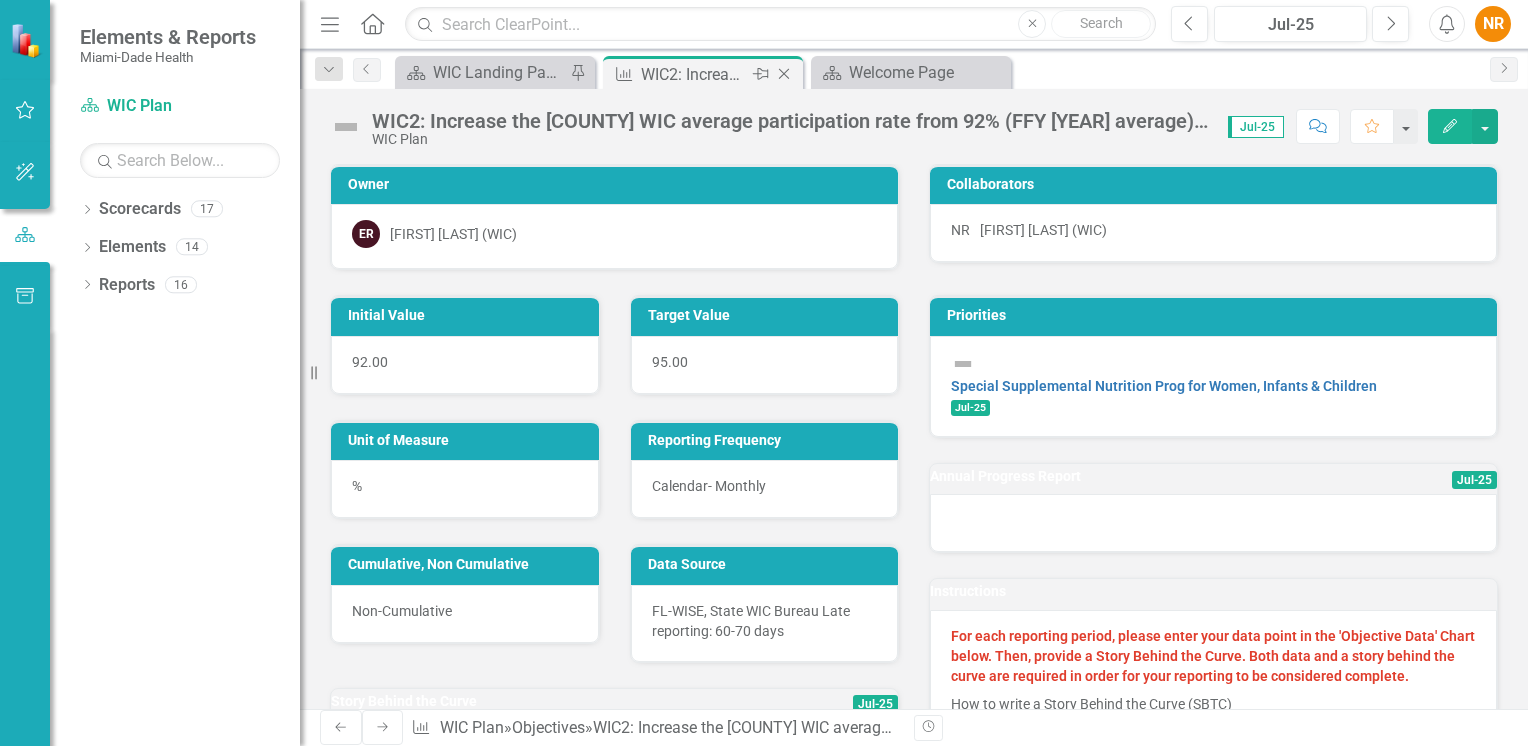 click on "Close" 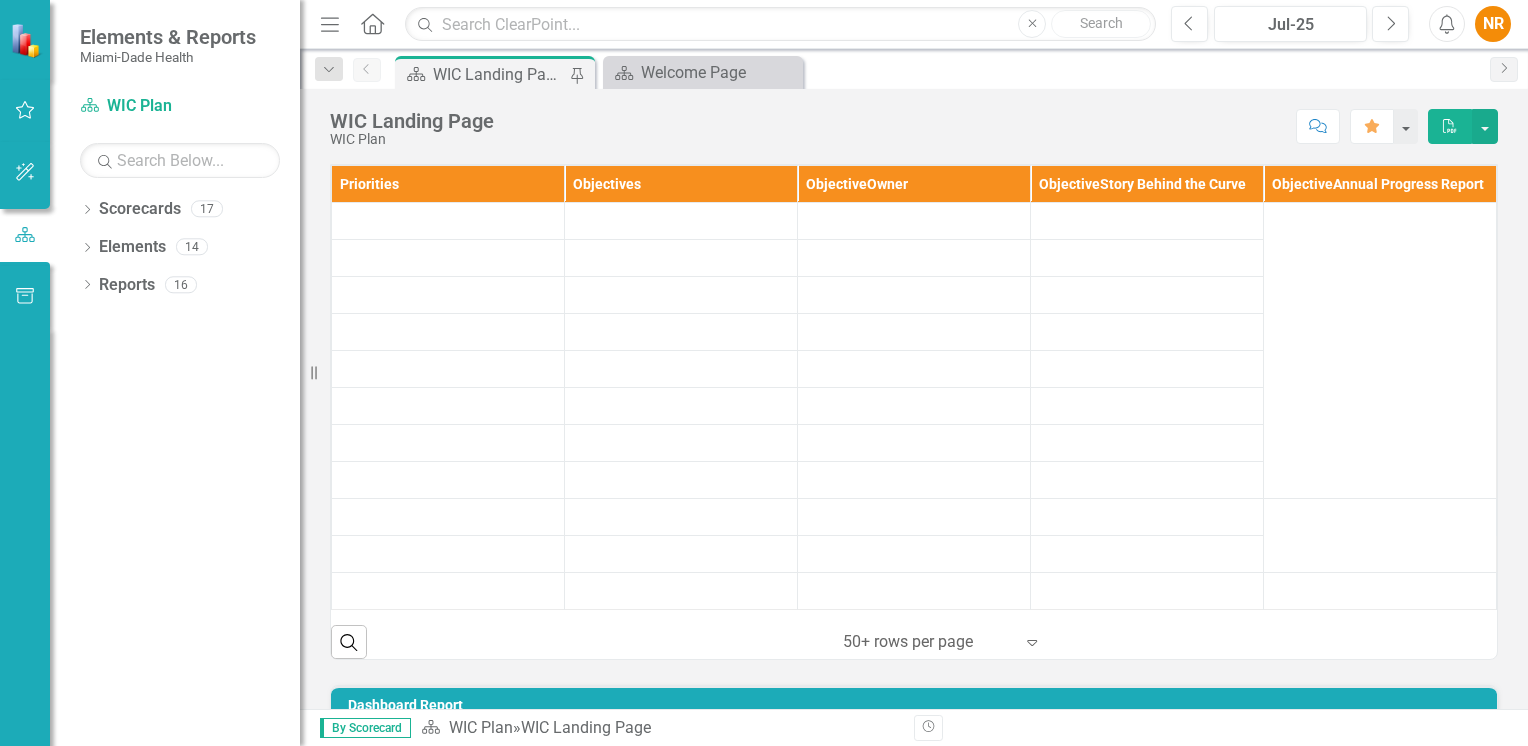 click on "WIC Landing Page" at bounding box center (499, 74) 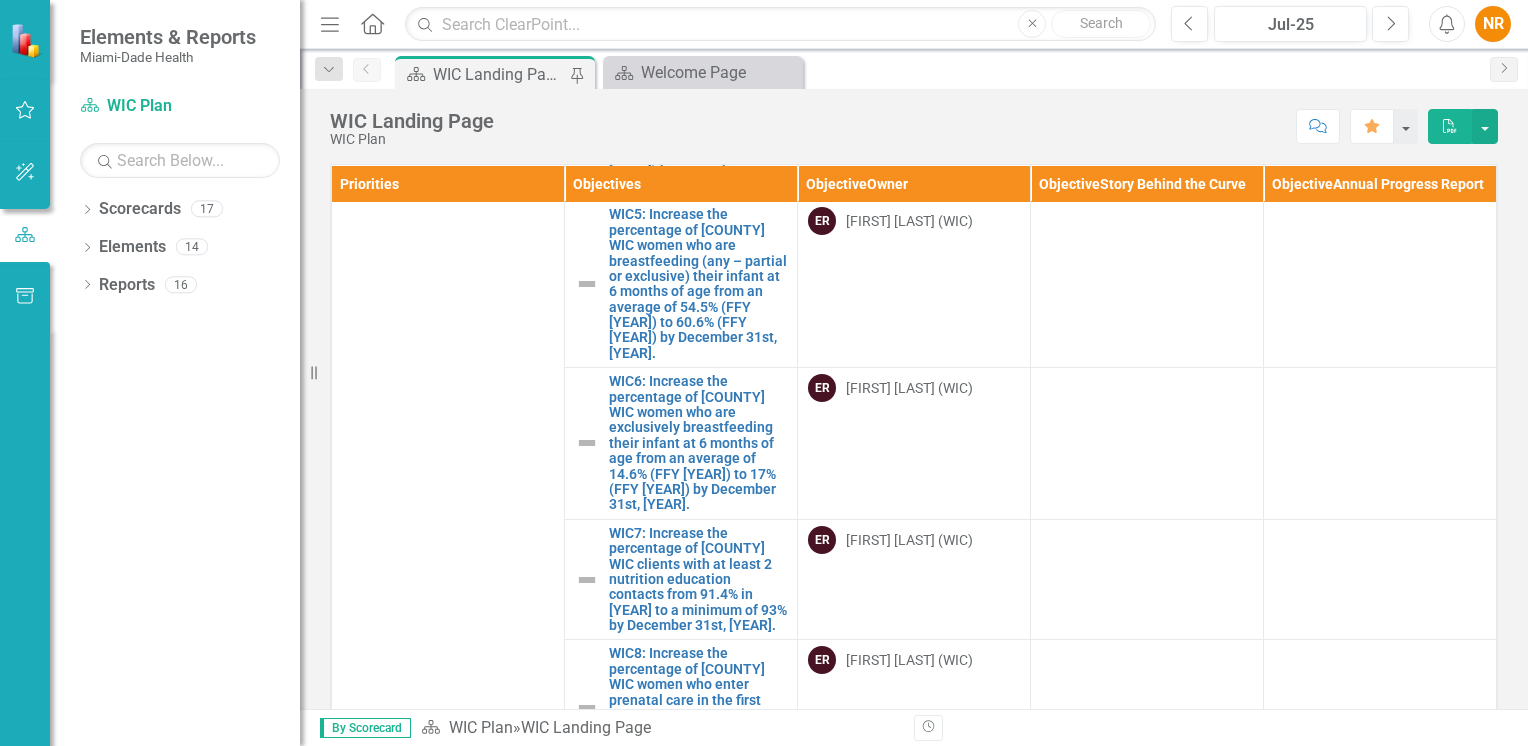 scroll, scrollTop: 880, scrollLeft: 0, axis: vertical 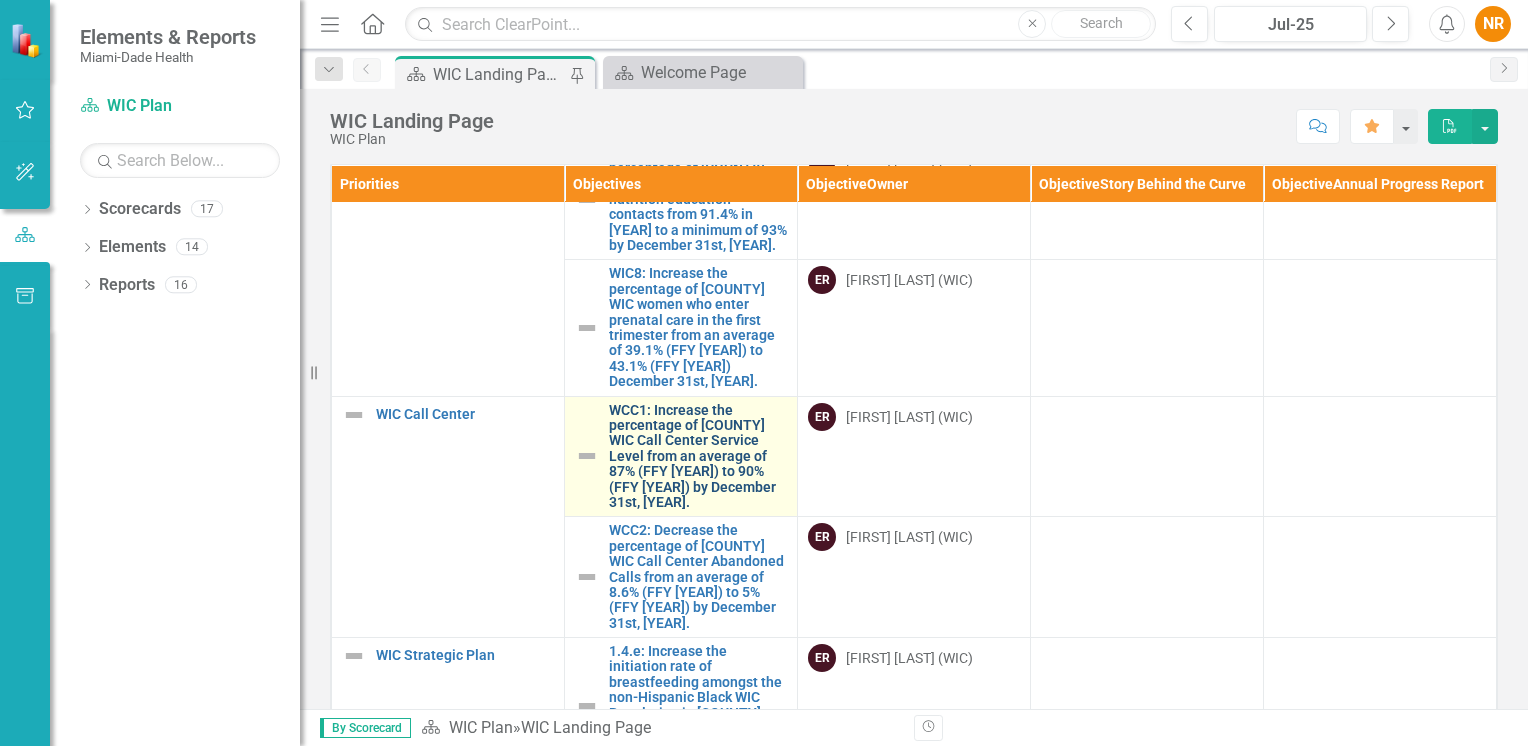 click on "WCC1: Increase the percentage of [COUNTY] WIC Call Center Service Level from an average of 87% (FFY [YEAR]) to 90% (FFY [YEAR]) by December 31st, [YEAR]." at bounding box center (698, 457) 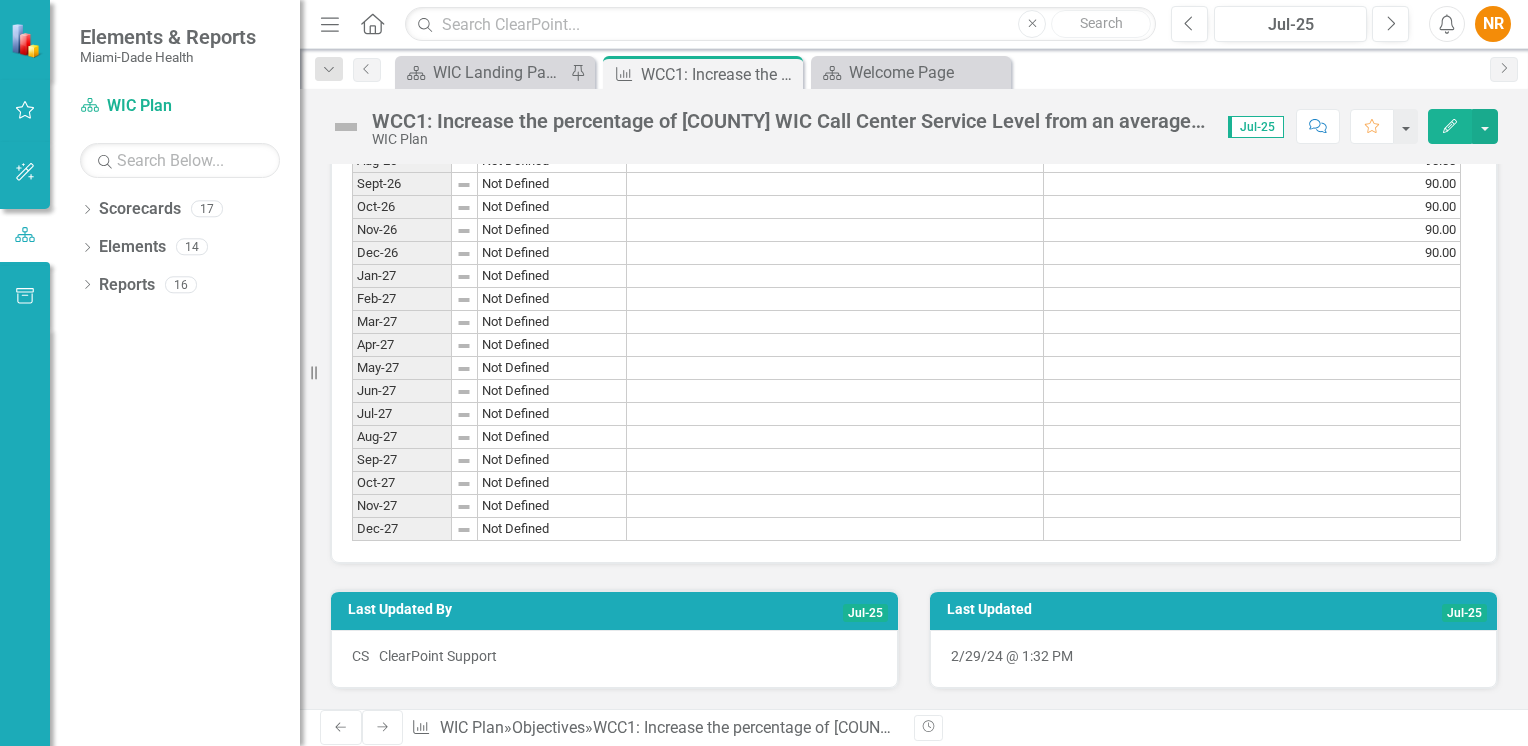 scroll, scrollTop: 1995, scrollLeft: 0, axis: vertical 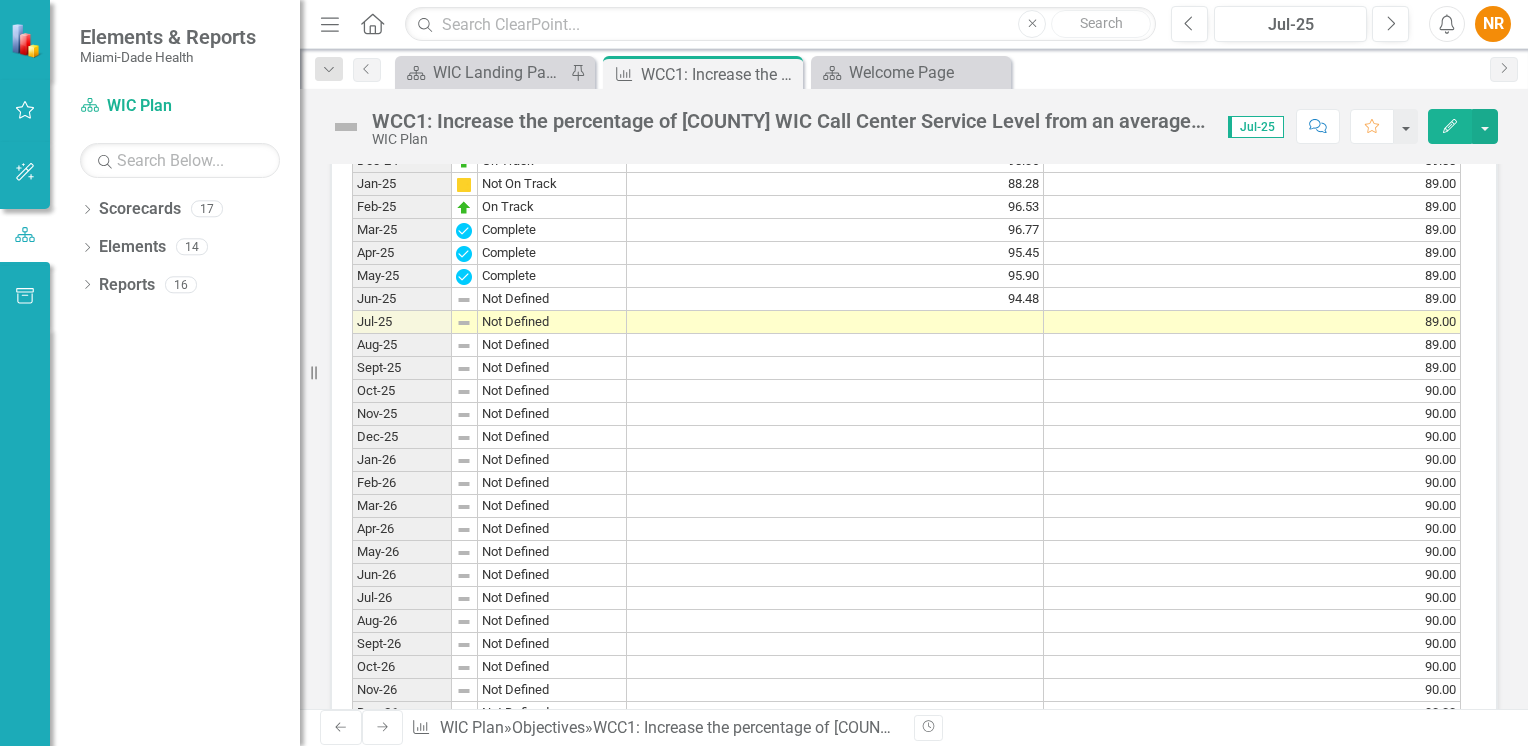 click at bounding box center [835, 322] 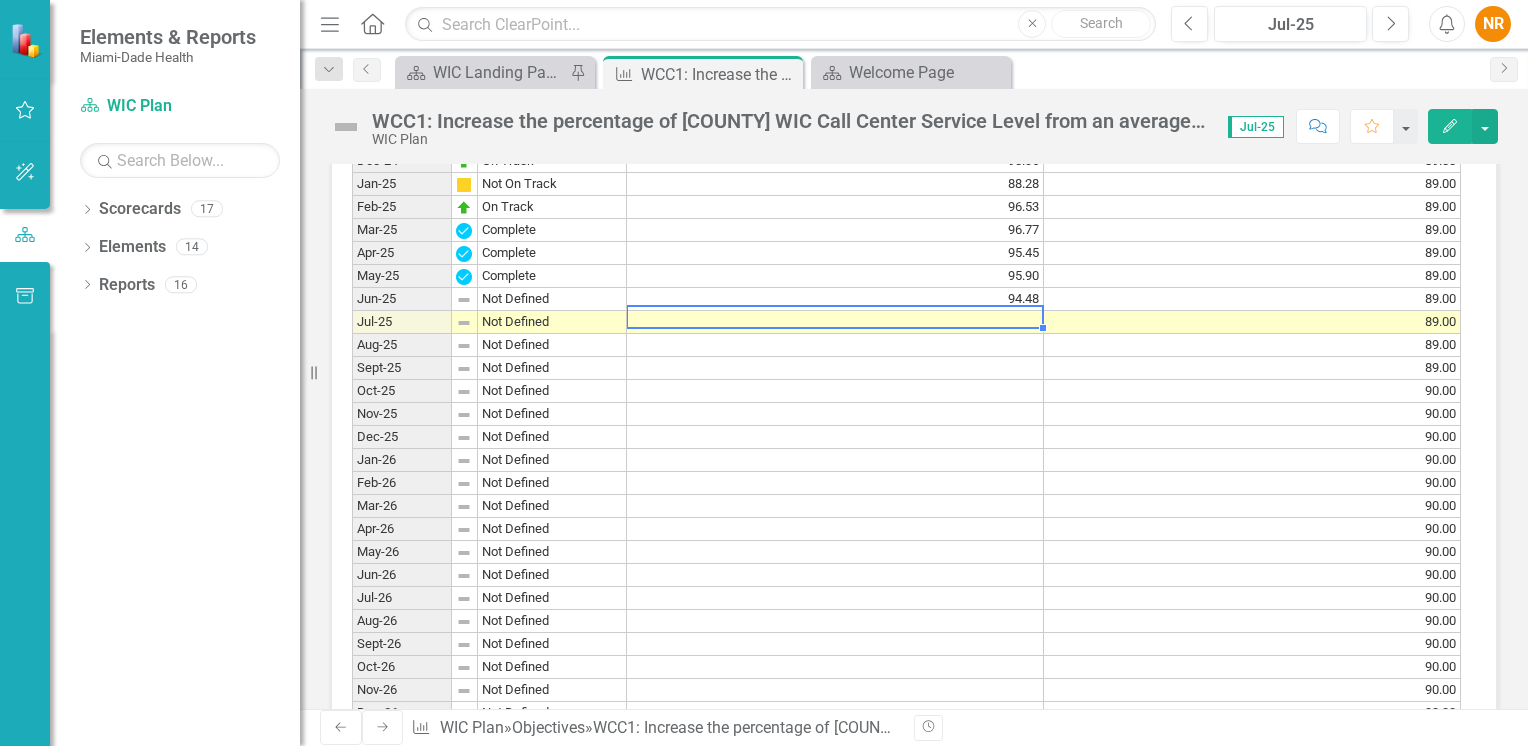 click at bounding box center (835, 322) 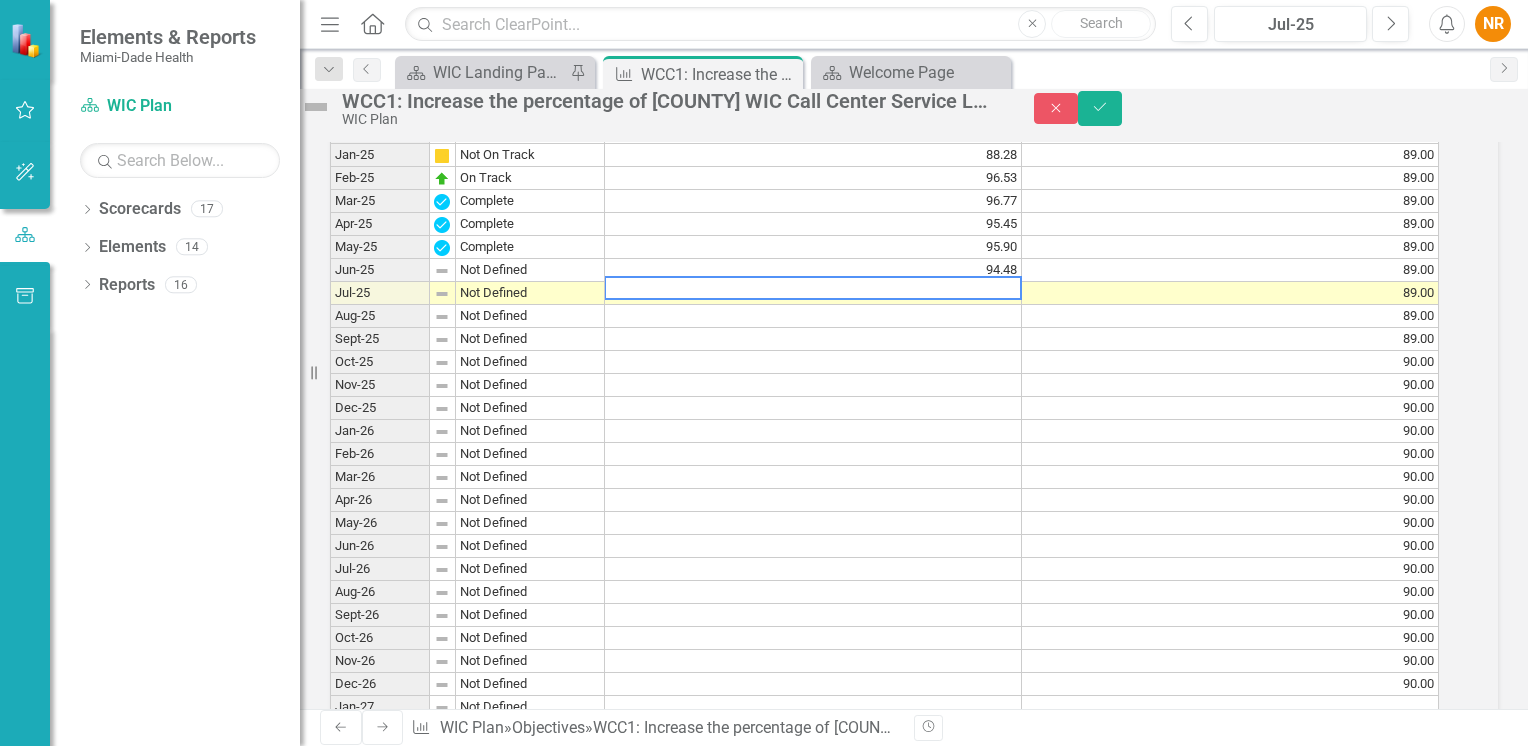 click at bounding box center [813, 288] 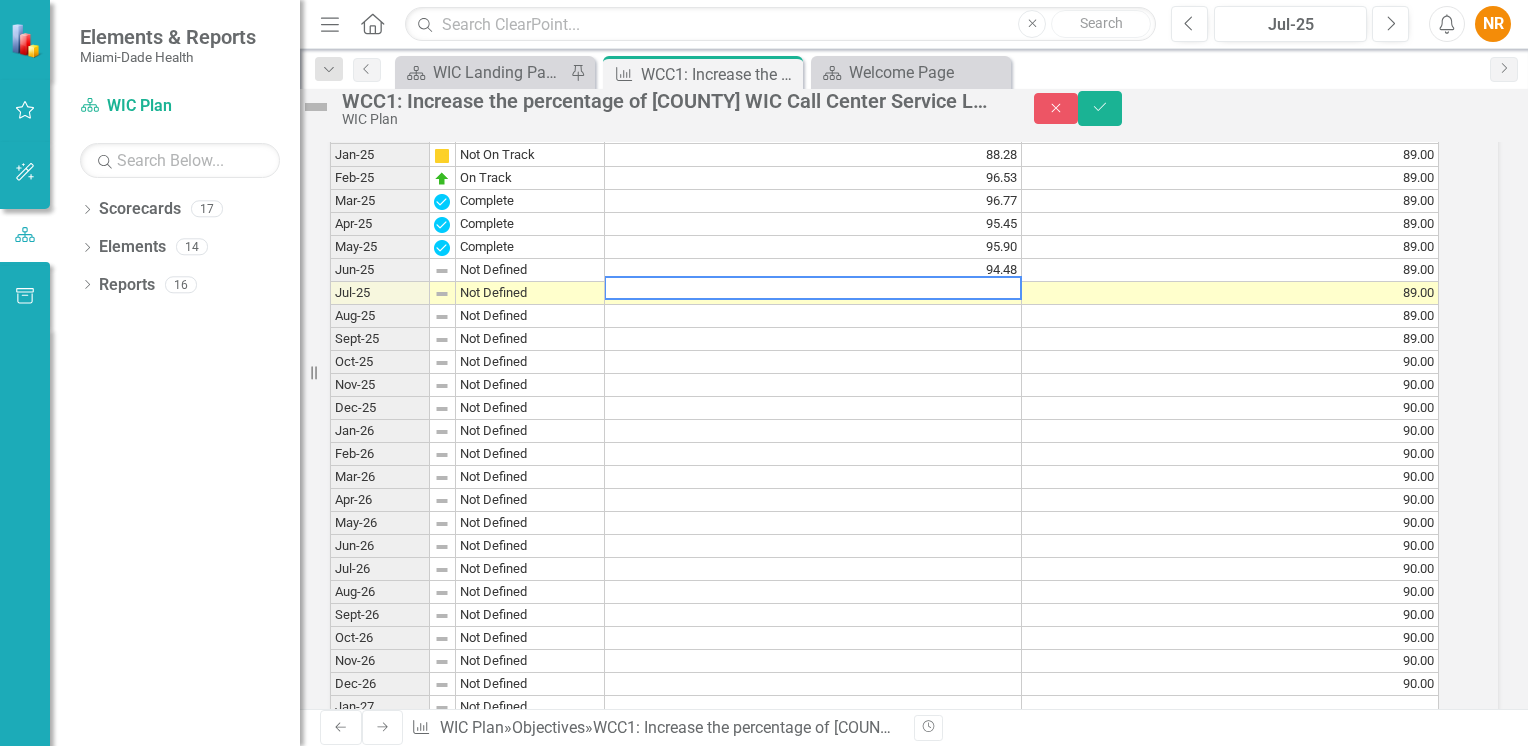 scroll, scrollTop: 2003, scrollLeft: 0, axis: vertical 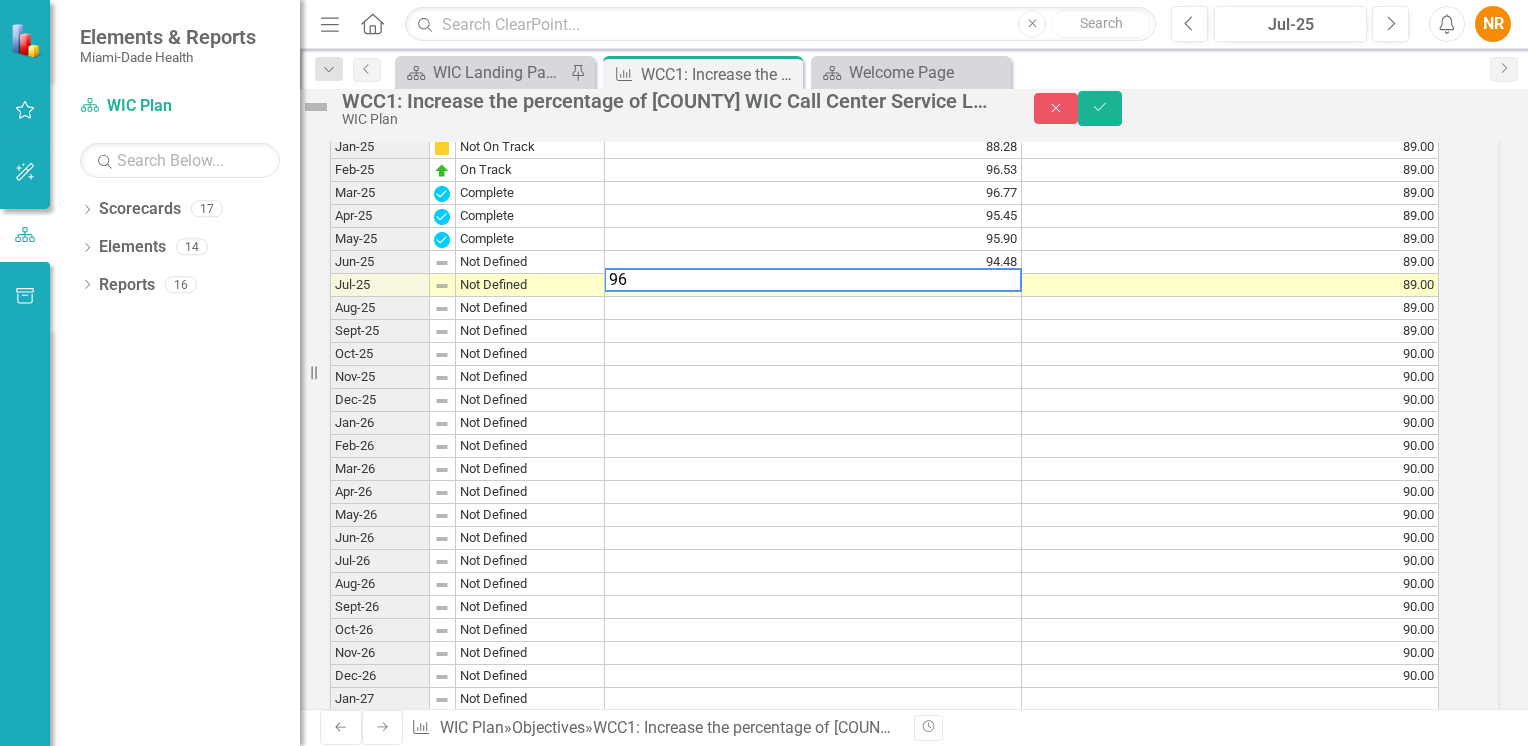 type on "96." 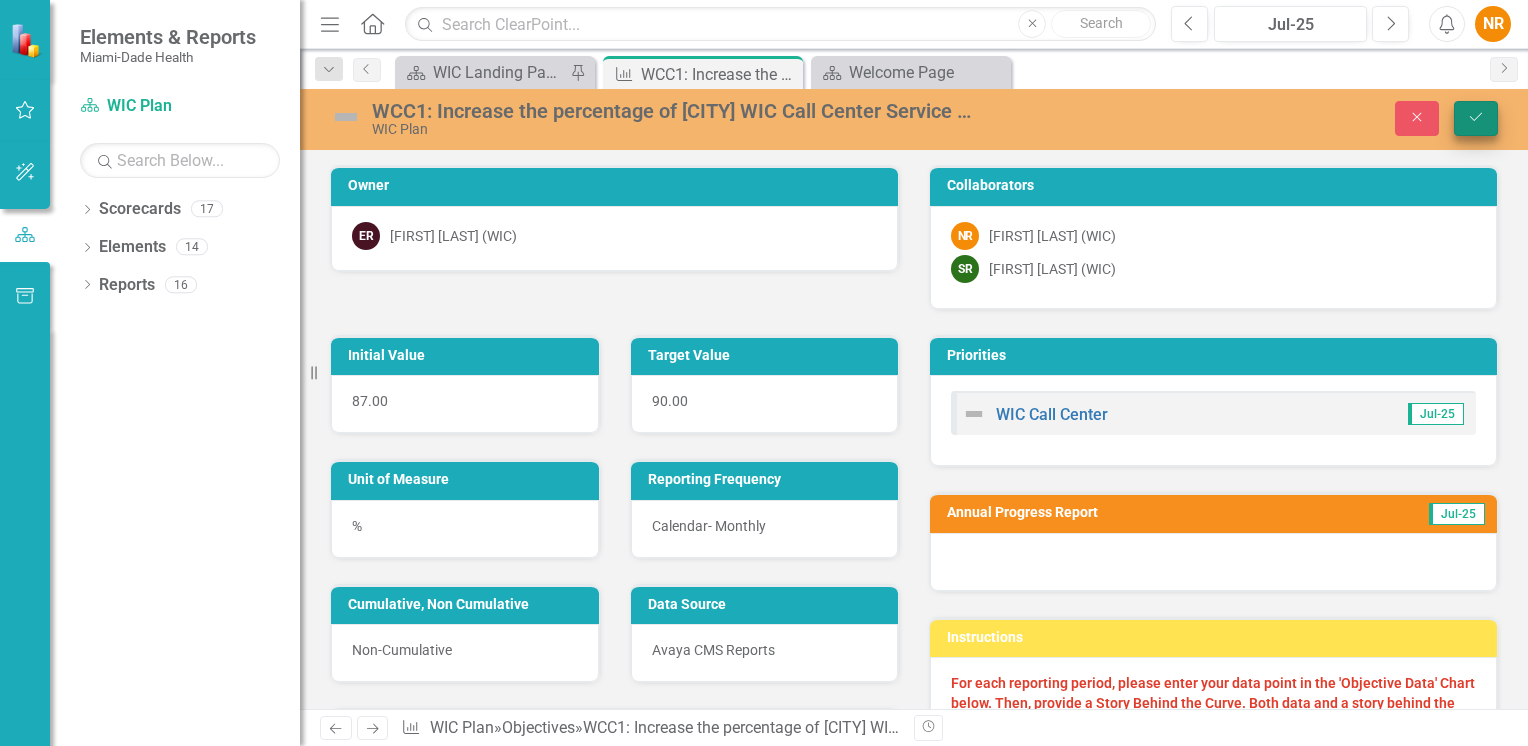type on "96.31" 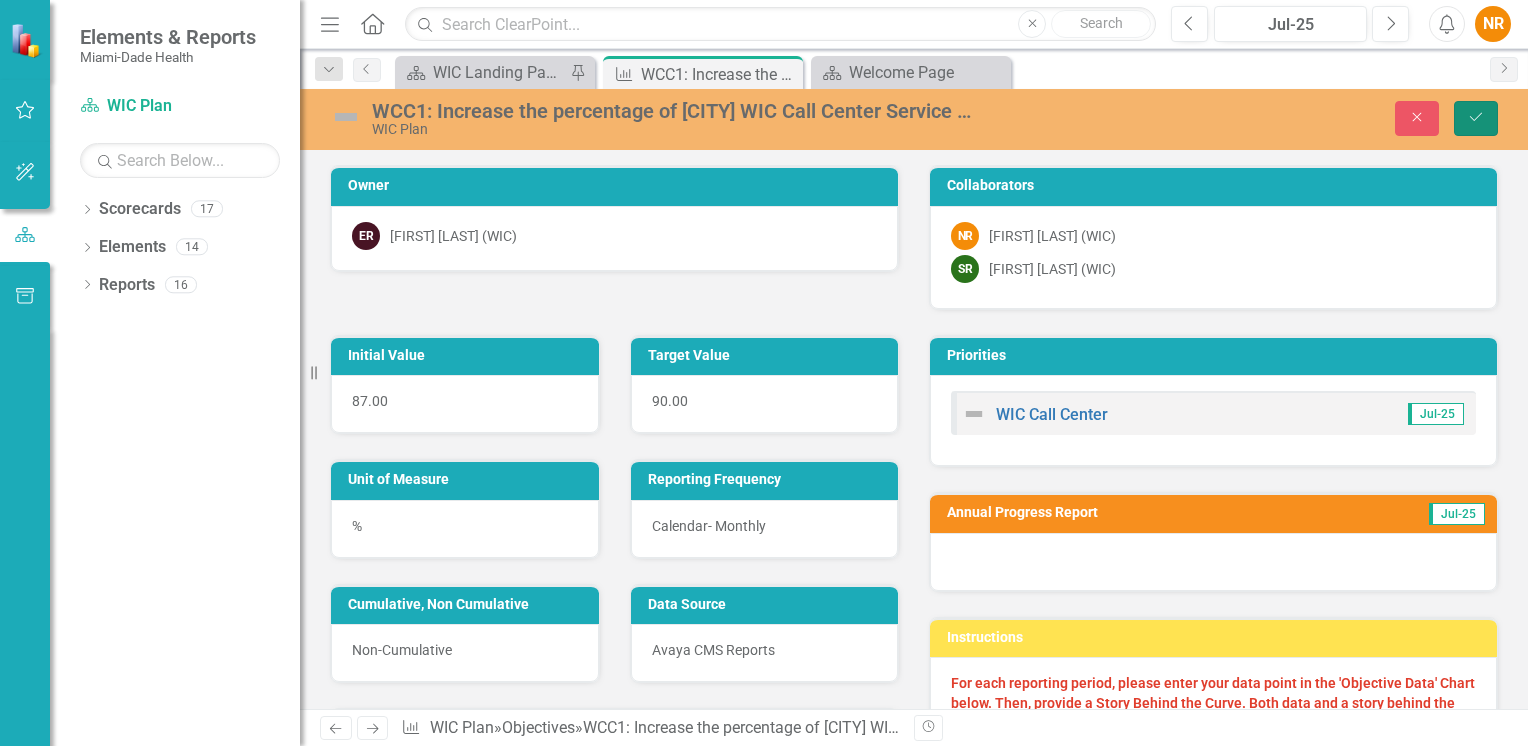 click on "Save" 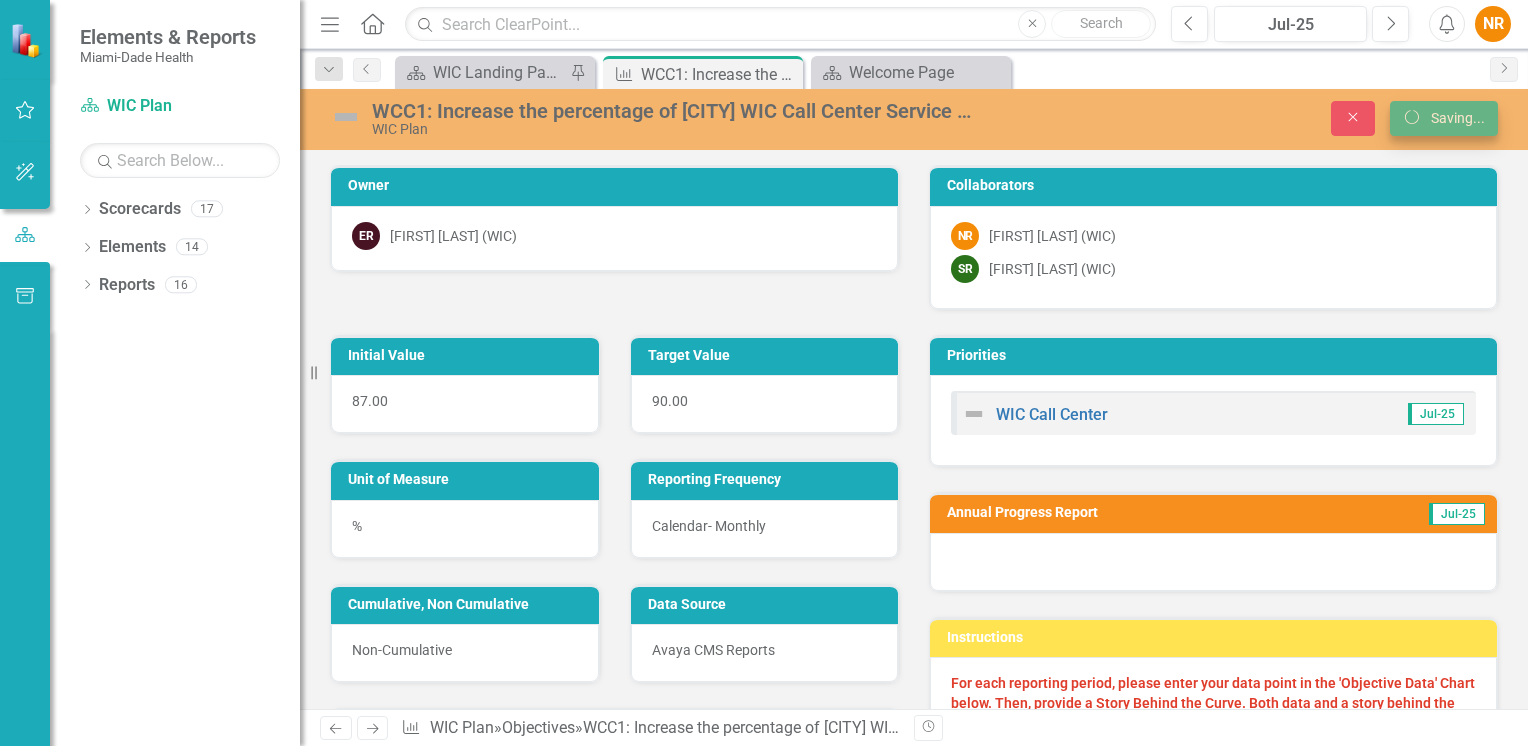 scroll, scrollTop: 0, scrollLeft: 0, axis: both 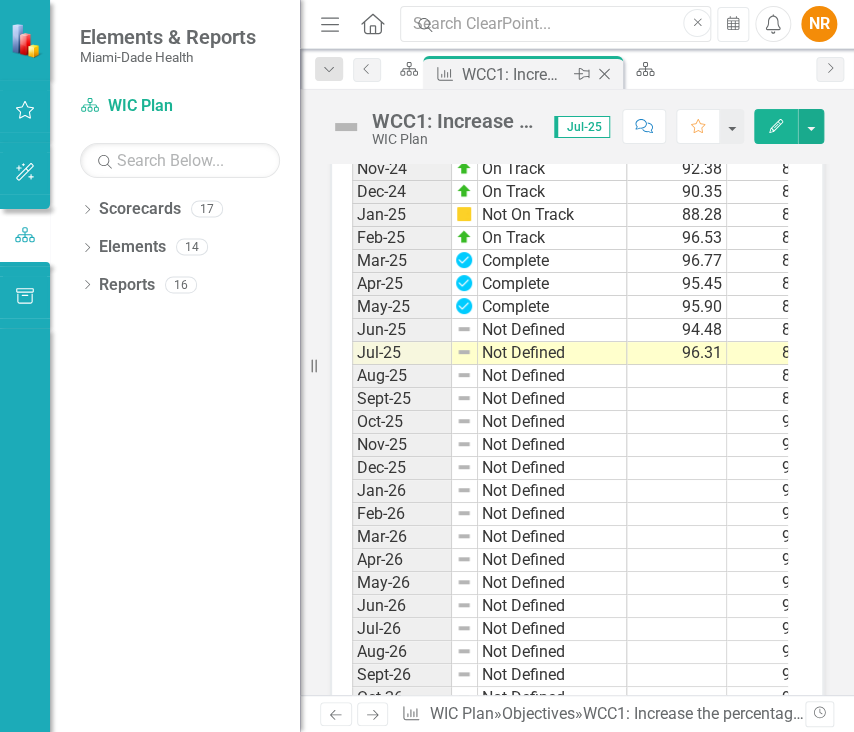 click 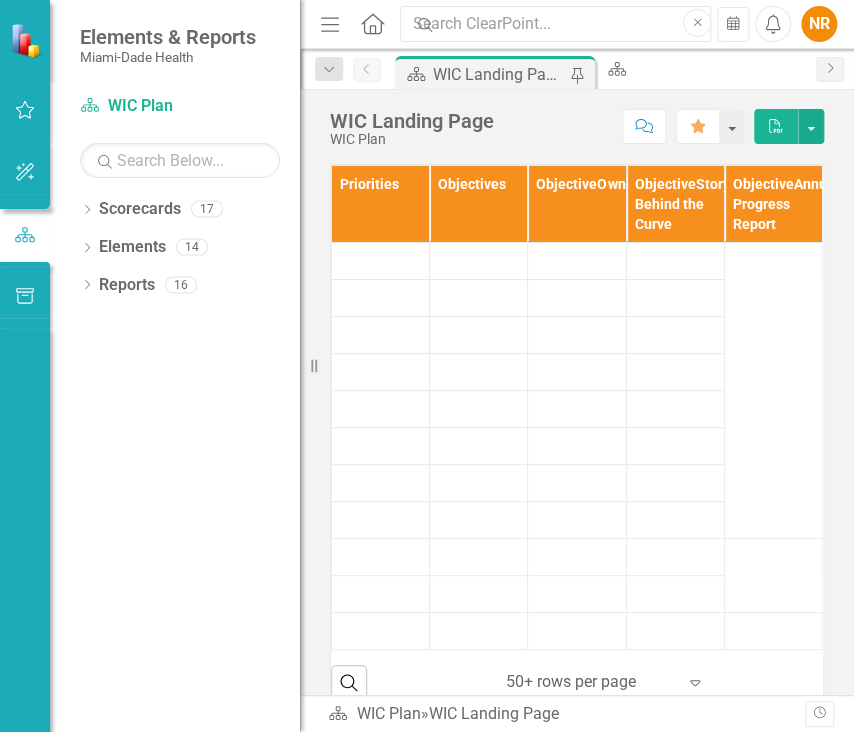 scroll, scrollTop: 0, scrollLeft: 0, axis: both 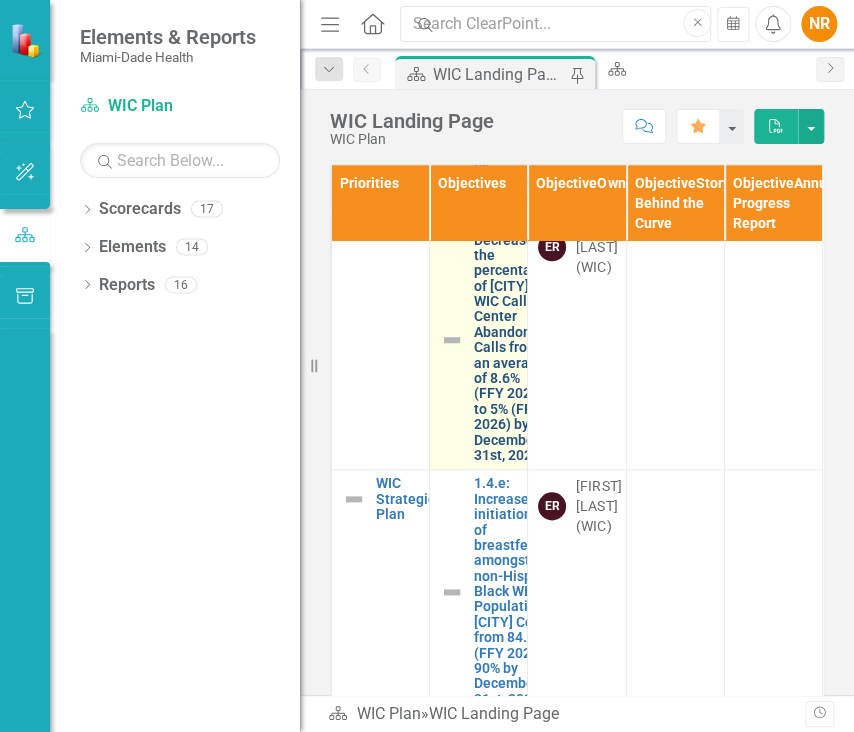 click on "WCC2: Decrease the percentage of [COUNTY] WIC Call Center Abandoned Calls from an average of 8.6% (FFY [YEAR]) to 5% (FFY [YEAR]) by December 31st, [YEAR]." at bounding box center [510, 340] 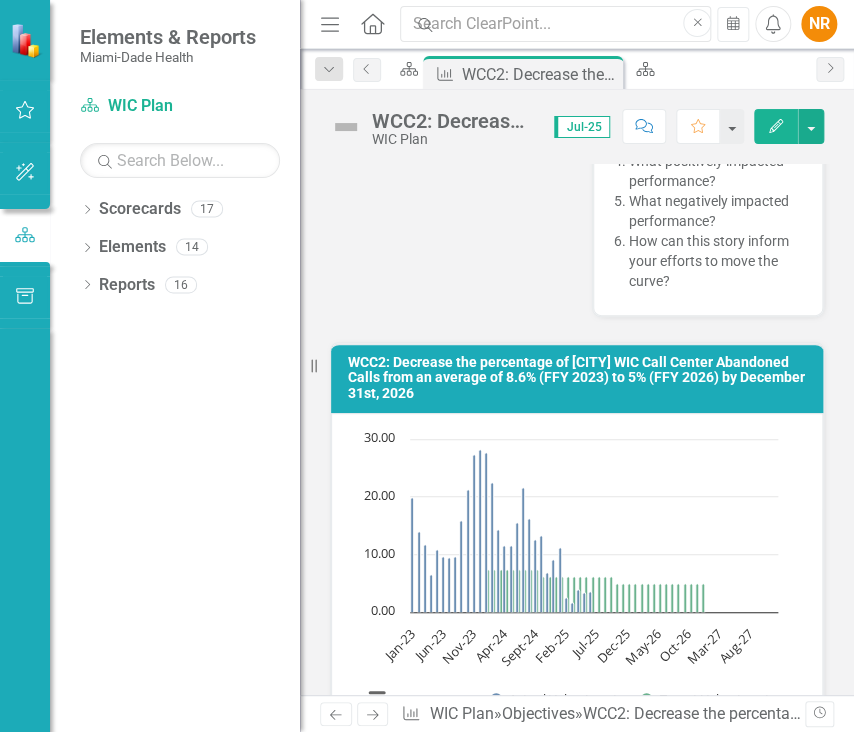 scroll, scrollTop: 2500, scrollLeft: 0, axis: vertical 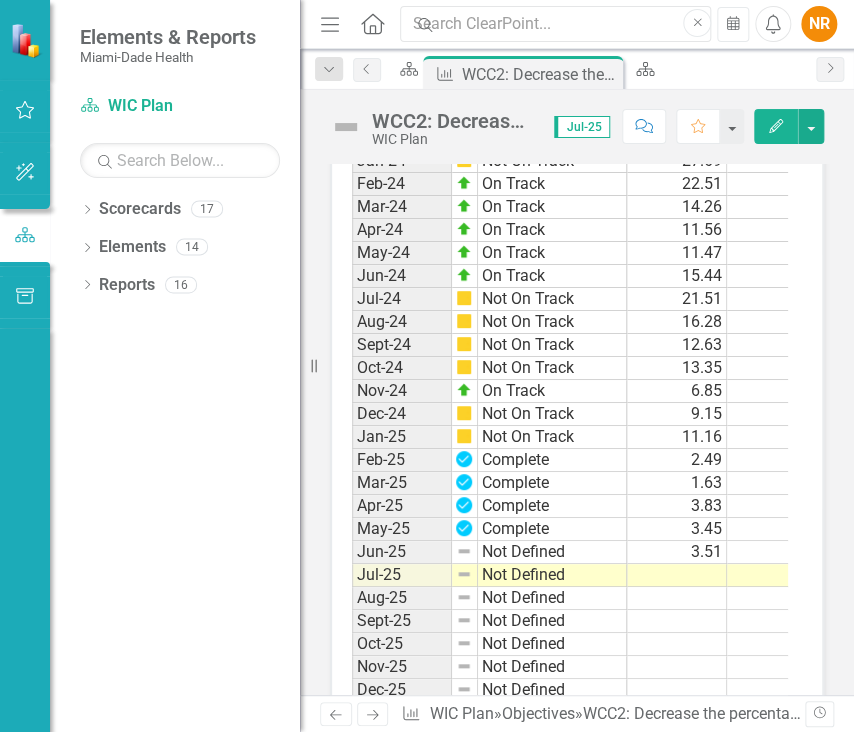 click at bounding box center [677, 575] 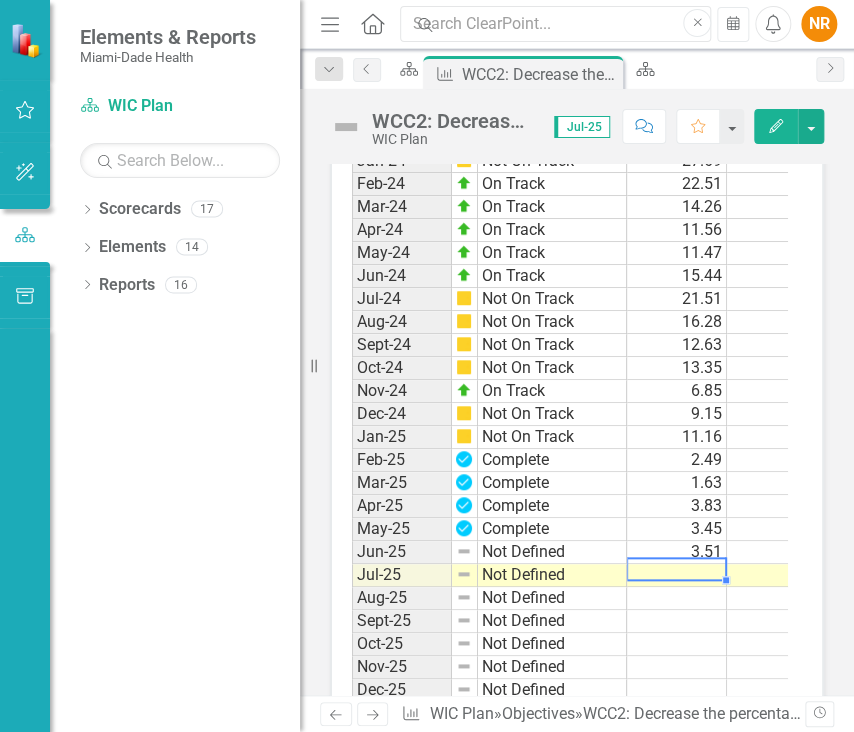 click at bounding box center [677, 575] 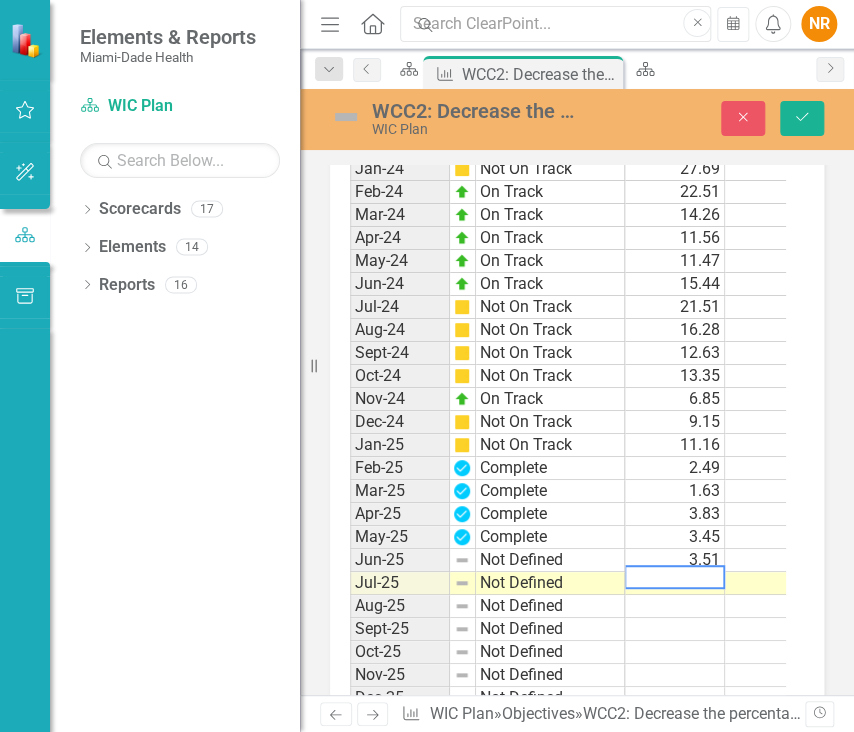 click at bounding box center [674, 577] 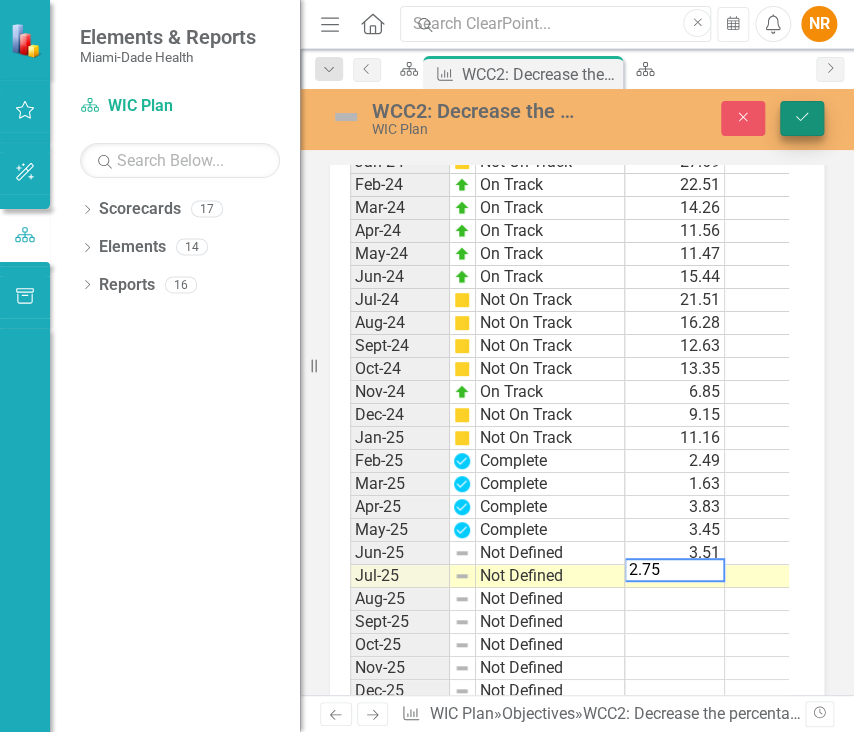 type on "2.75" 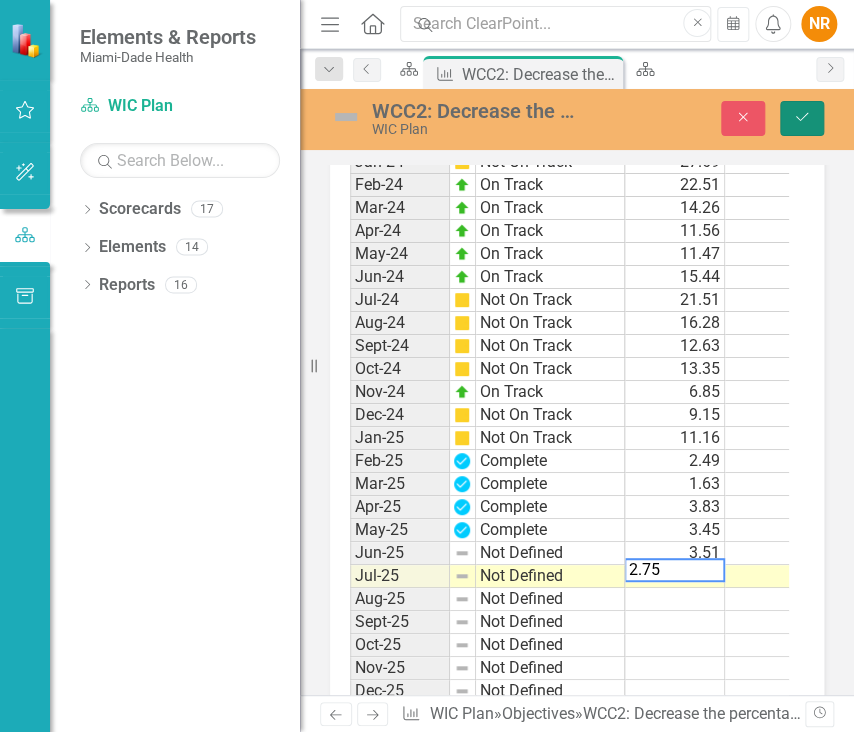 click on "Save" 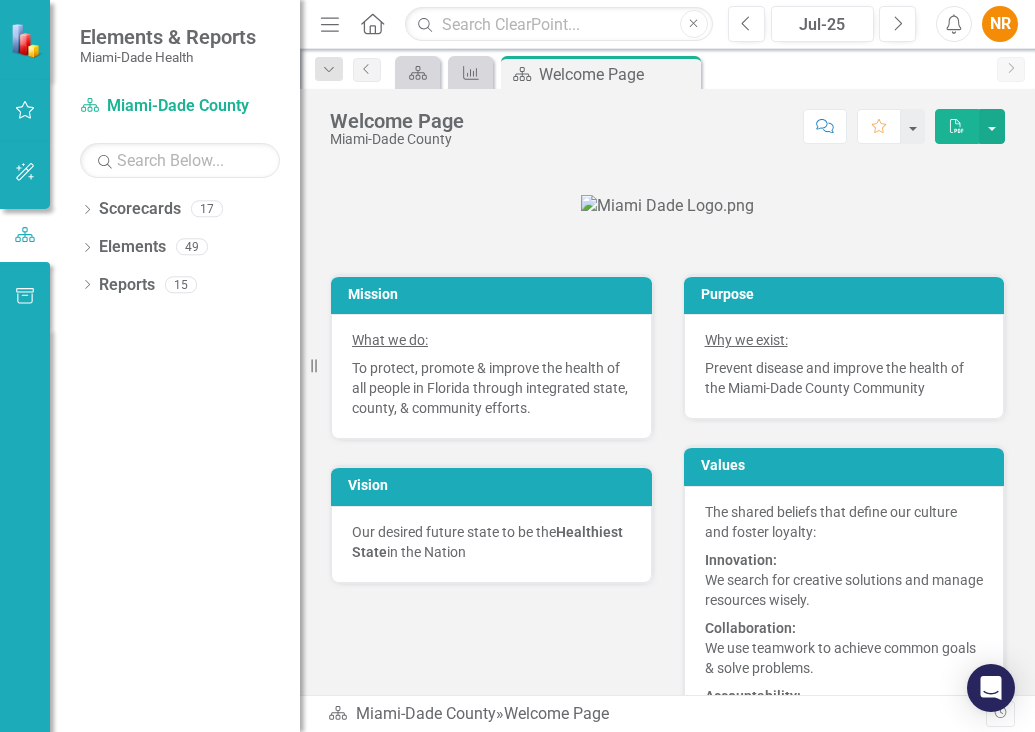 scroll, scrollTop: 0, scrollLeft: 0, axis: both 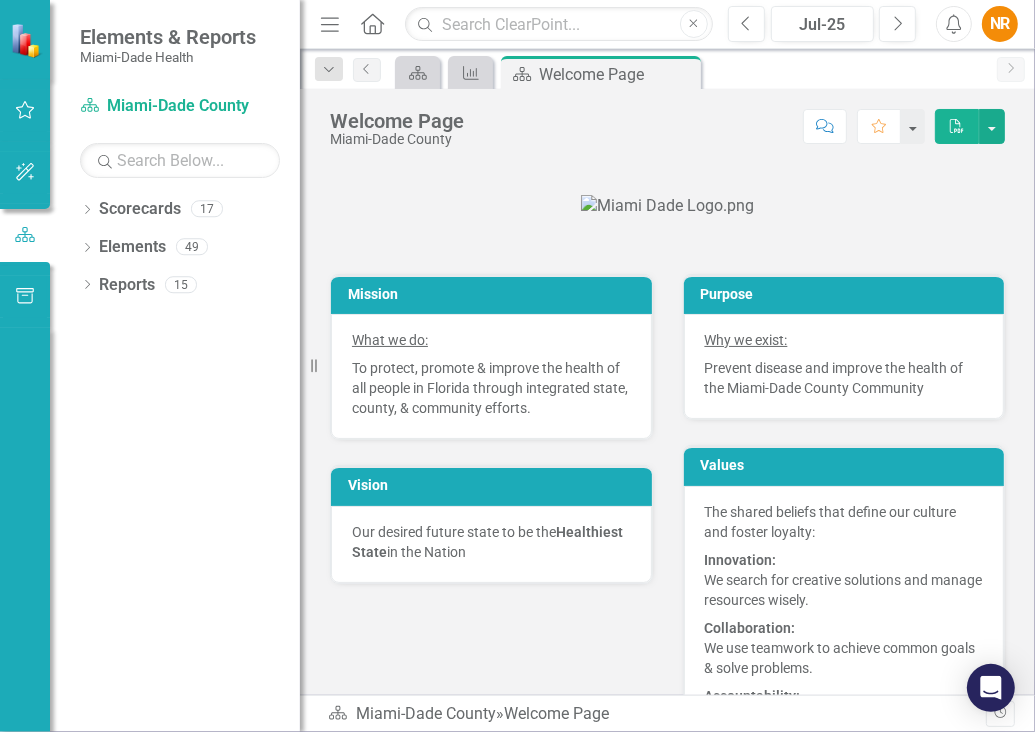 click at bounding box center [667, 206] 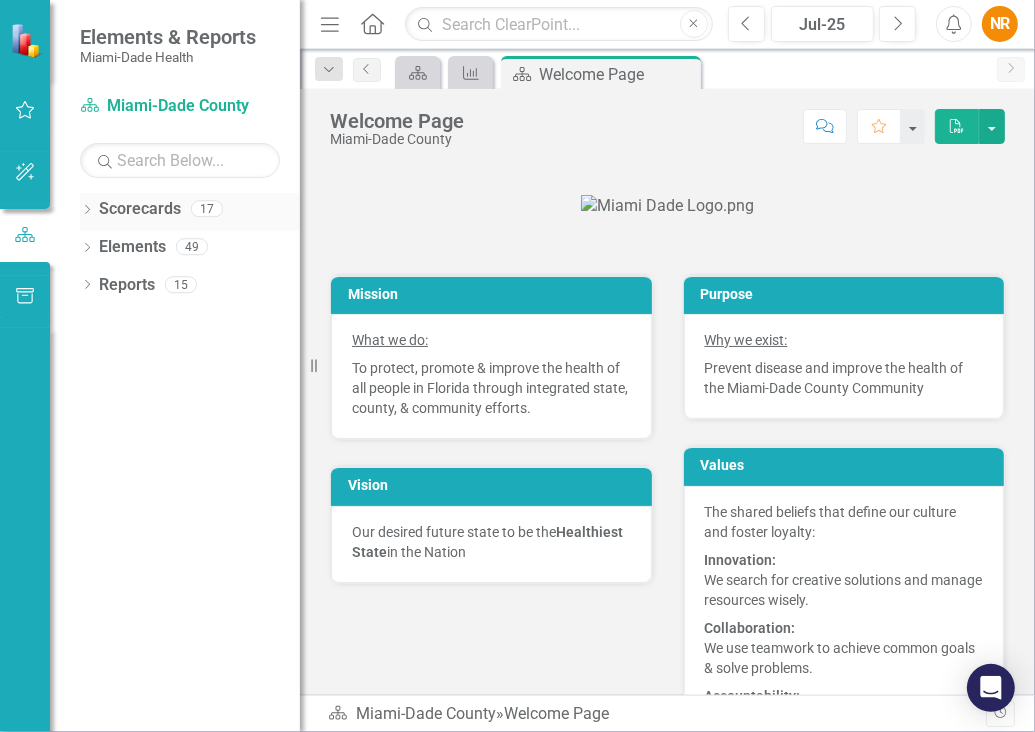 click on "Scorecards" at bounding box center [140, 209] 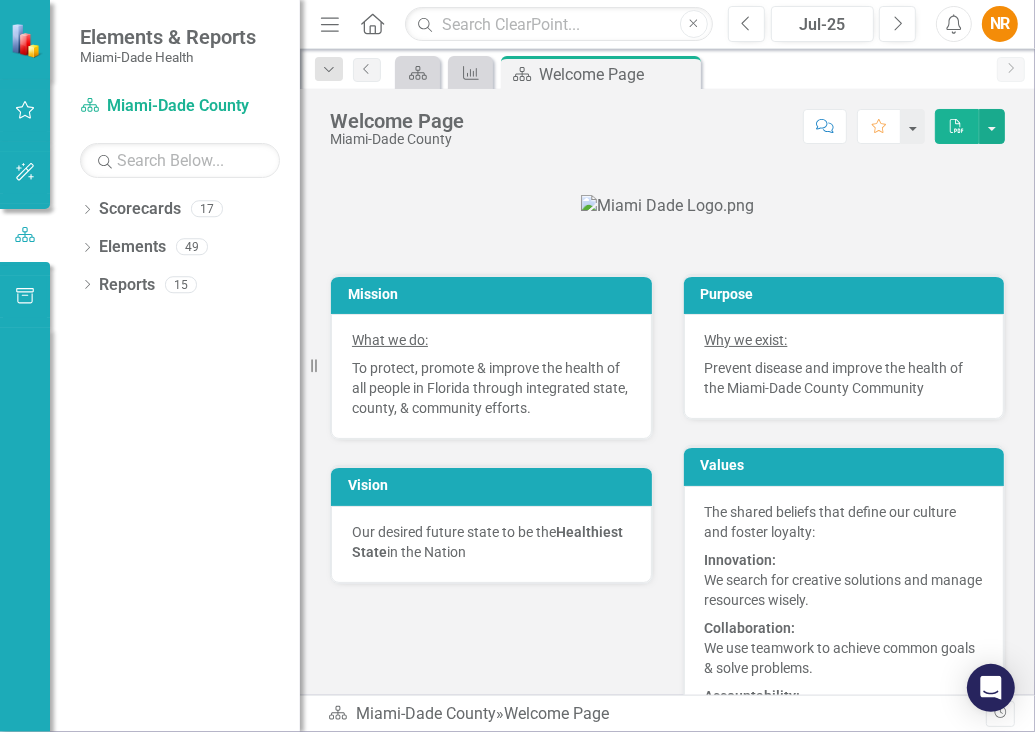 scroll, scrollTop: 738, scrollLeft: 0, axis: vertical 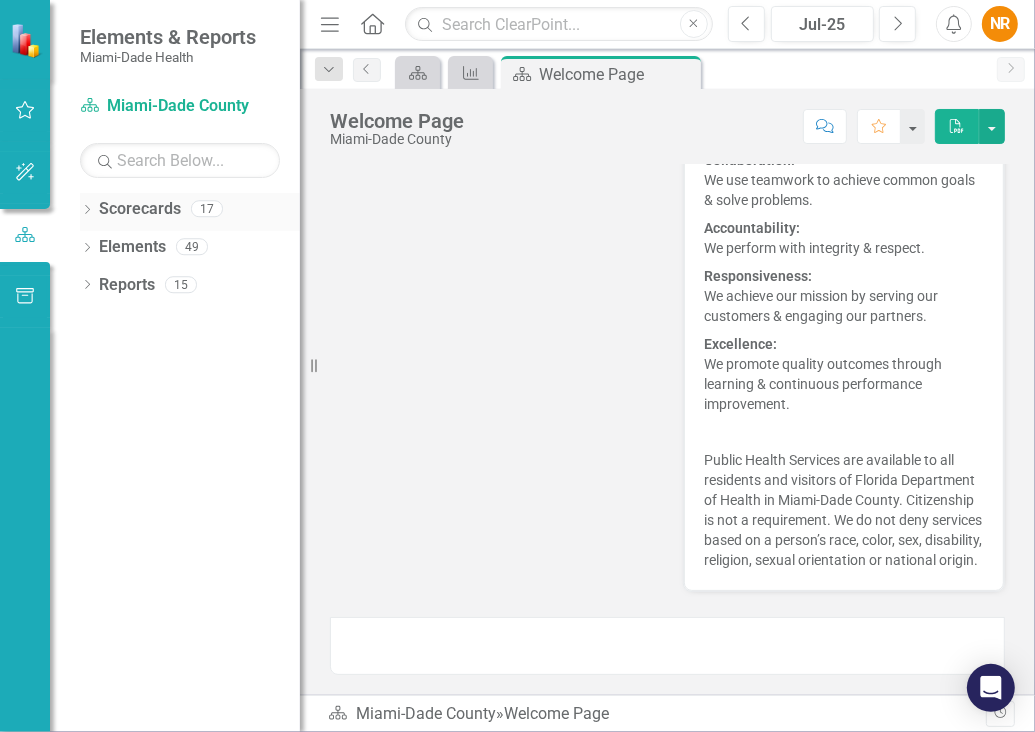 click 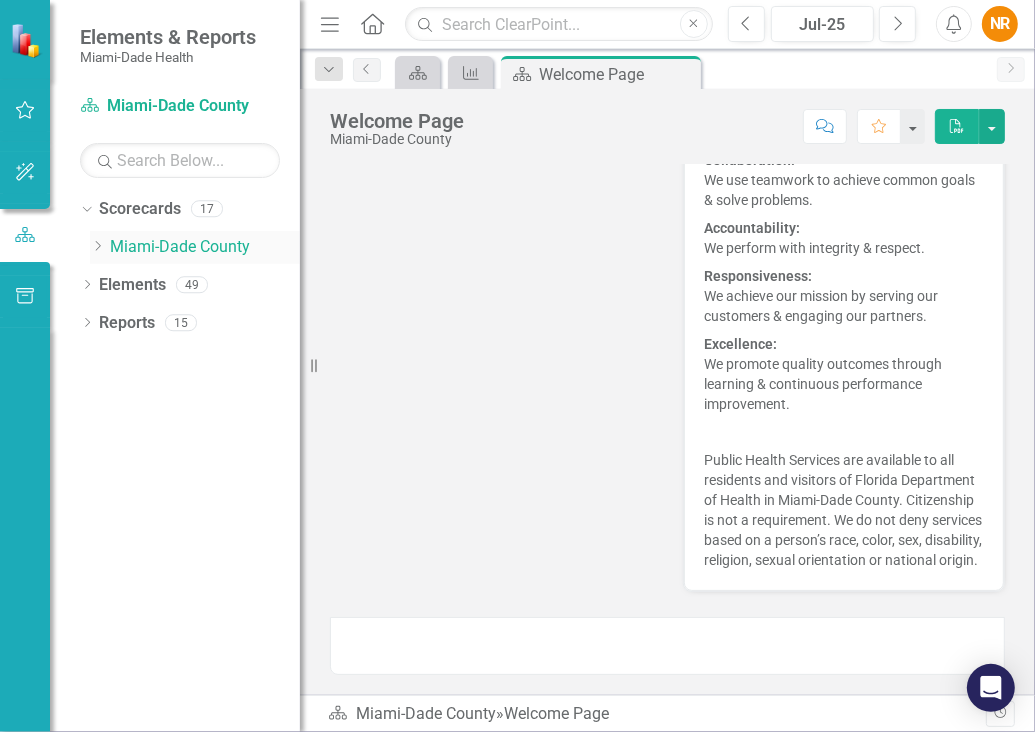 click on "Miami-Dade County" at bounding box center [205, 247] 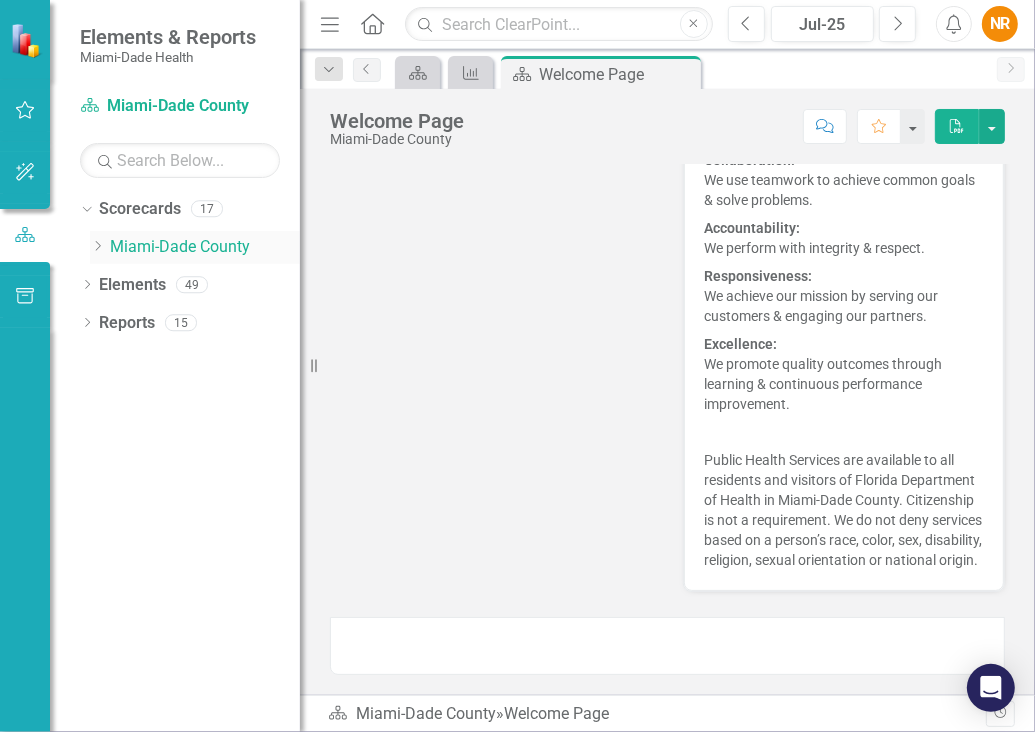 click on "Dropdown" 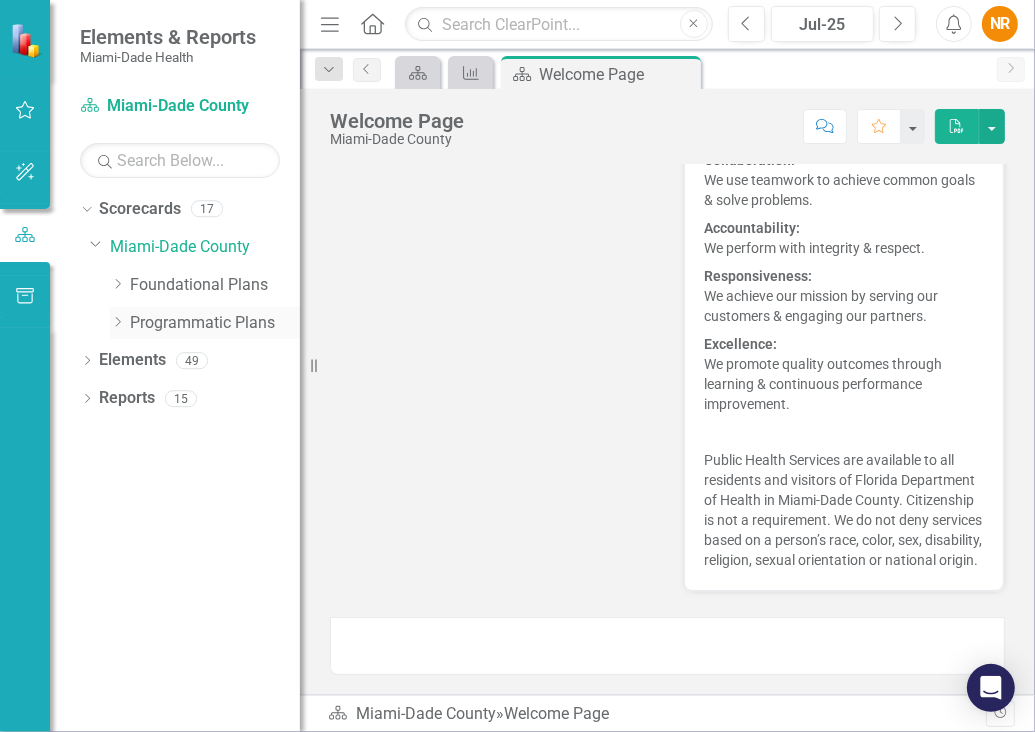 click on "Programmatic Plans" at bounding box center [215, 323] 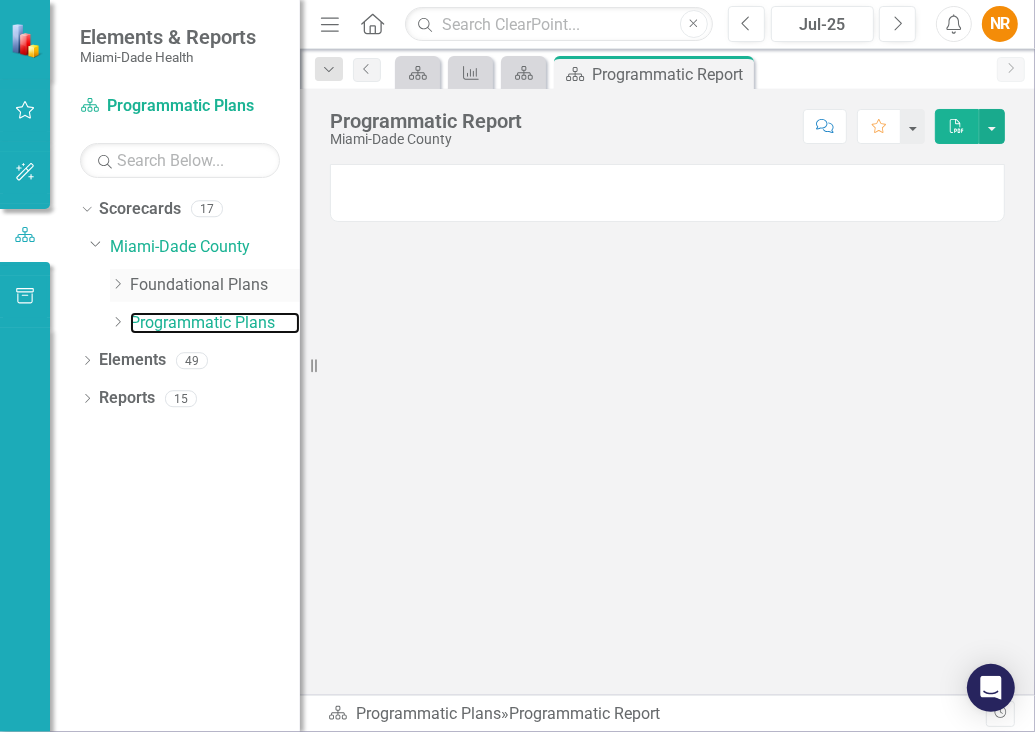 scroll, scrollTop: 0, scrollLeft: 0, axis: both 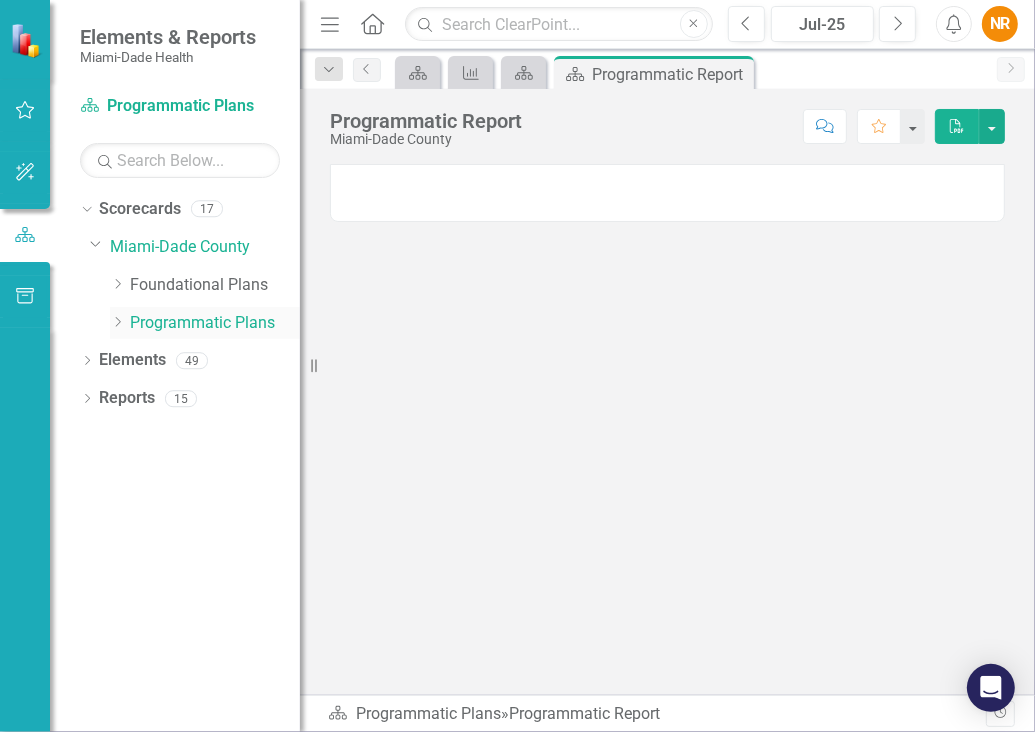 click on "Programmatic Plans" at bounding box center (215, 323) 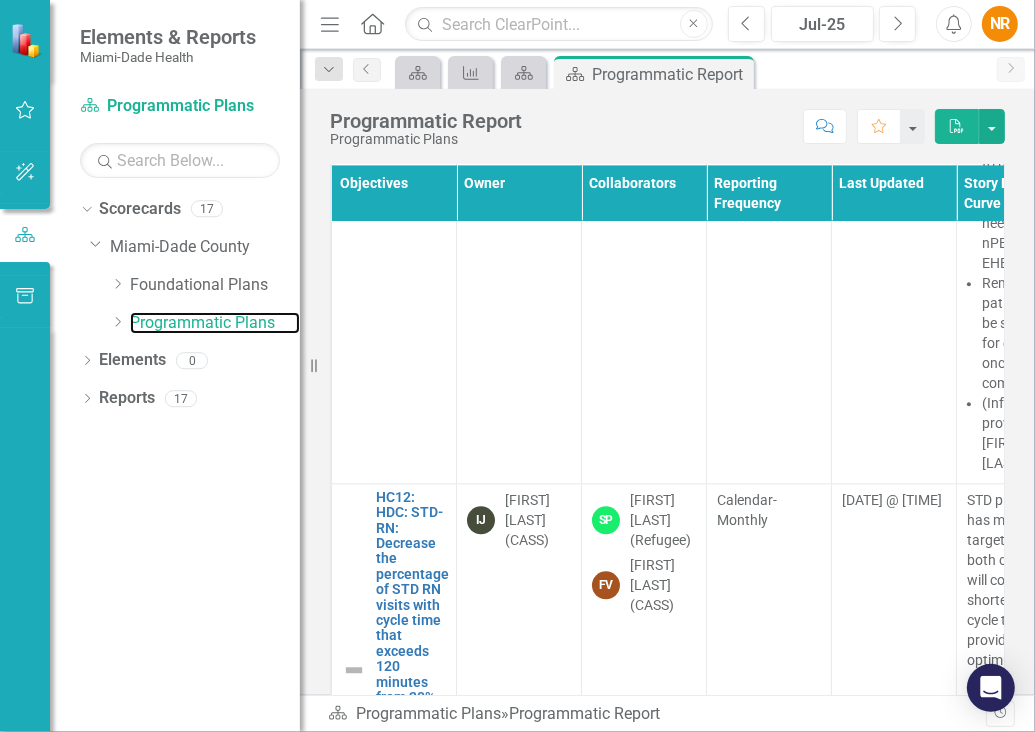 scroll, scrollTop: 28506, scrollLeft: 0, axis: vertical 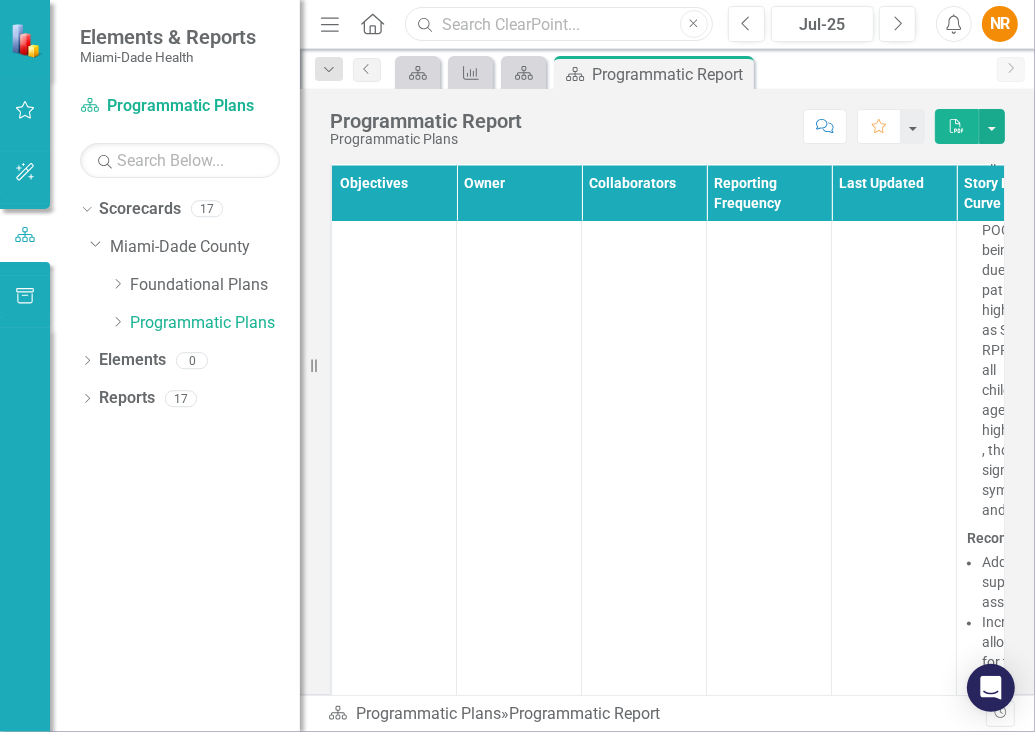 click at bounding box center [558, 24] 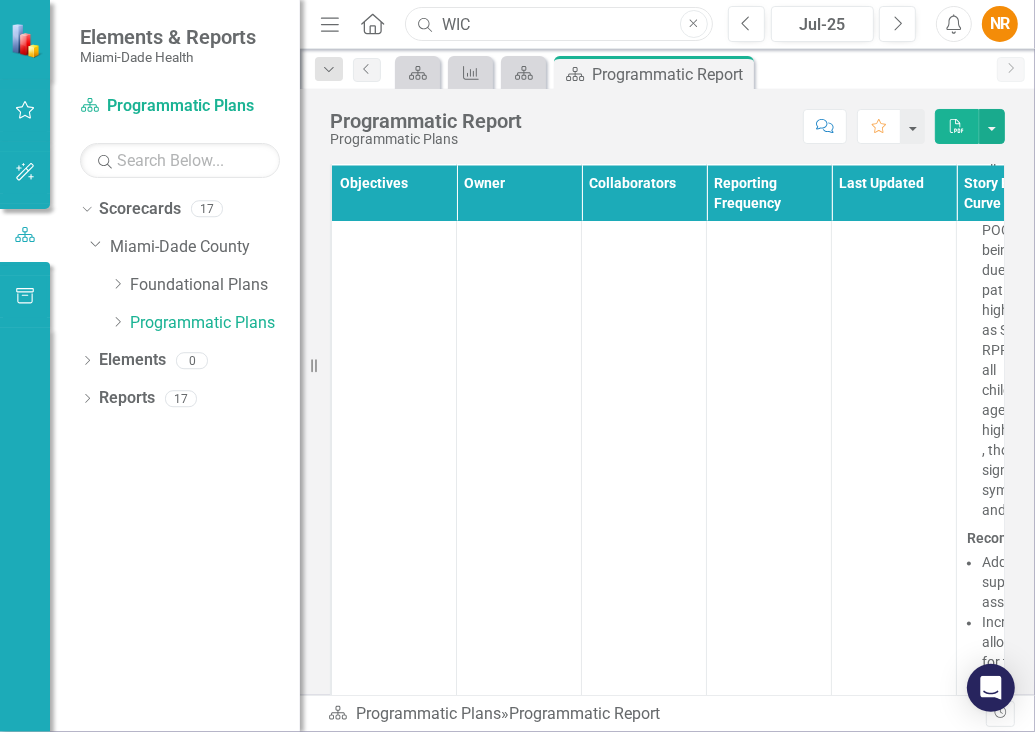 type on "WIC" 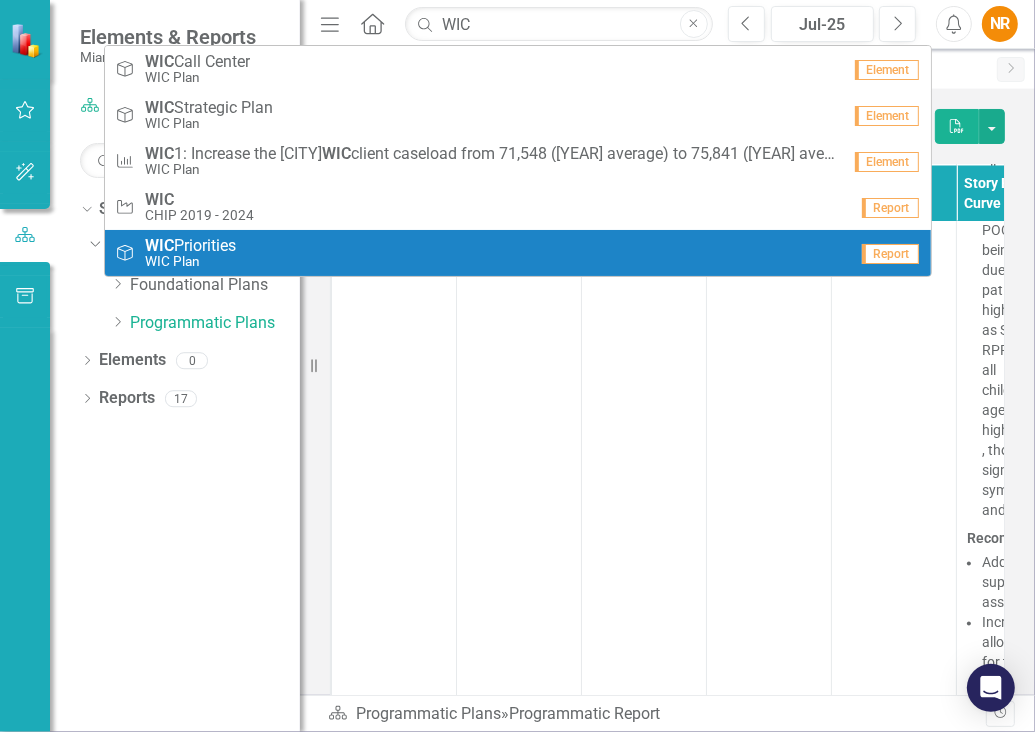 click on "Goal WIC  Priorities WIC Plan" at bounding box center [481, 253] 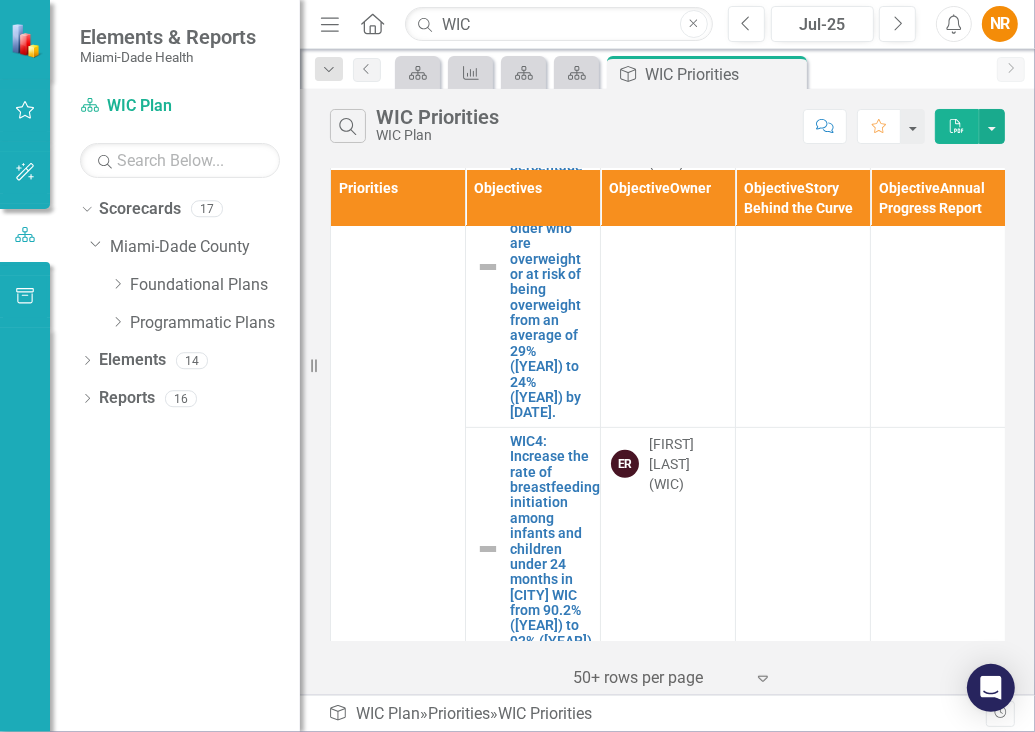 scroll, scrollTop: 0, scrollLeft: 0, axis: both 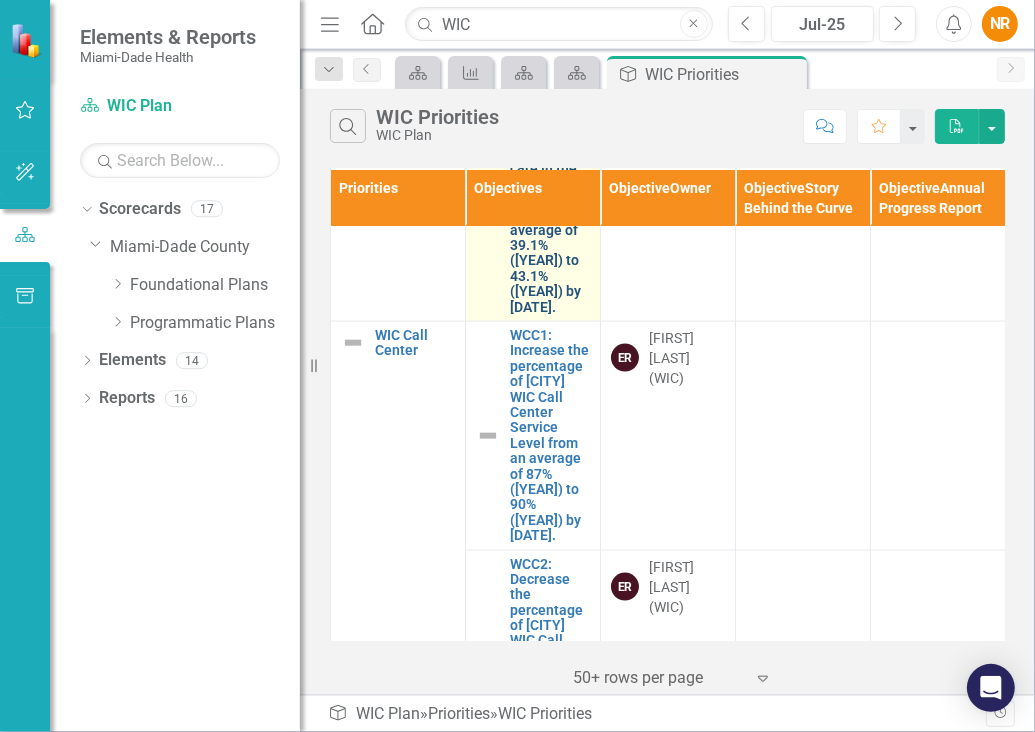 click on "WIC8: Increase the percentage of [COUNTY] WIC women who enter prenatal care in the first trimester from an average of 39.1% (FFY [YEAR]) to 43.1% (FFY [YEAR]) December 31st, [YEAR]." at bounding box center [550, 184] 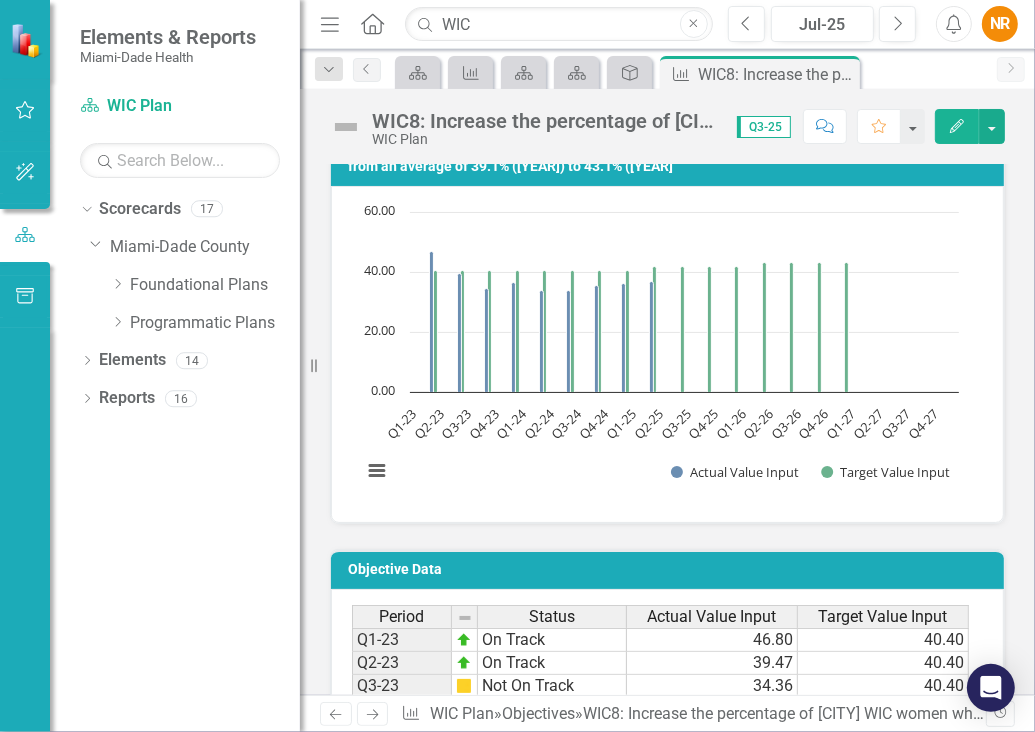 scroll, scrollTop: 2078, scrollLeft: 0, axis: vertical 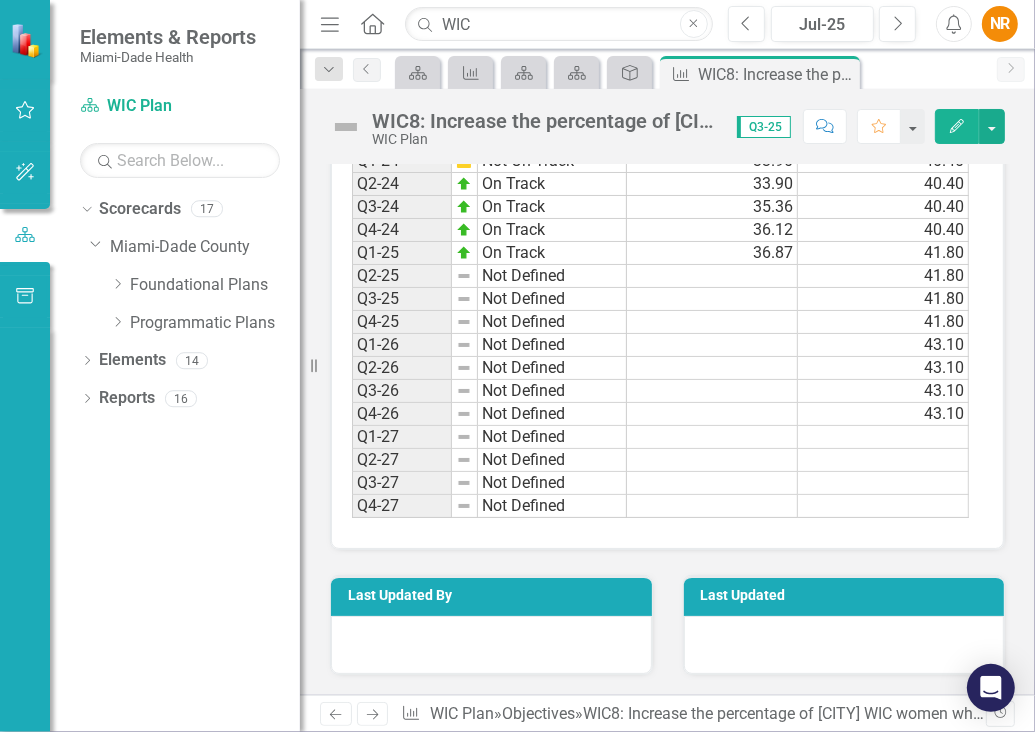 click at bounding box center [712, 276] 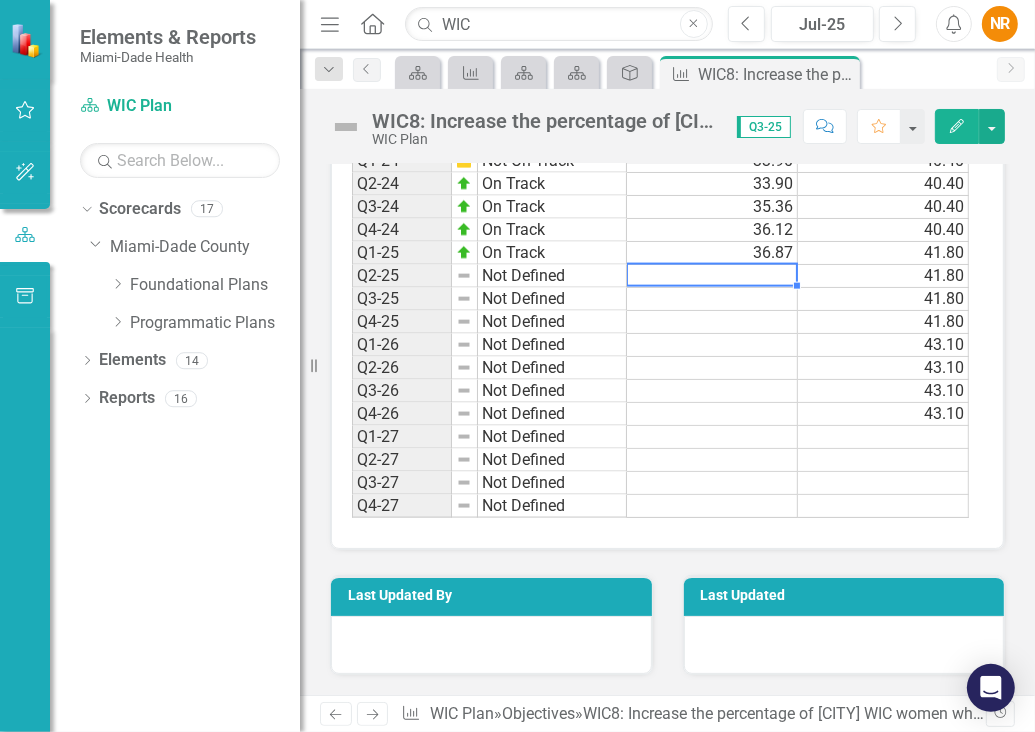 click at bounding box center (712, 276) 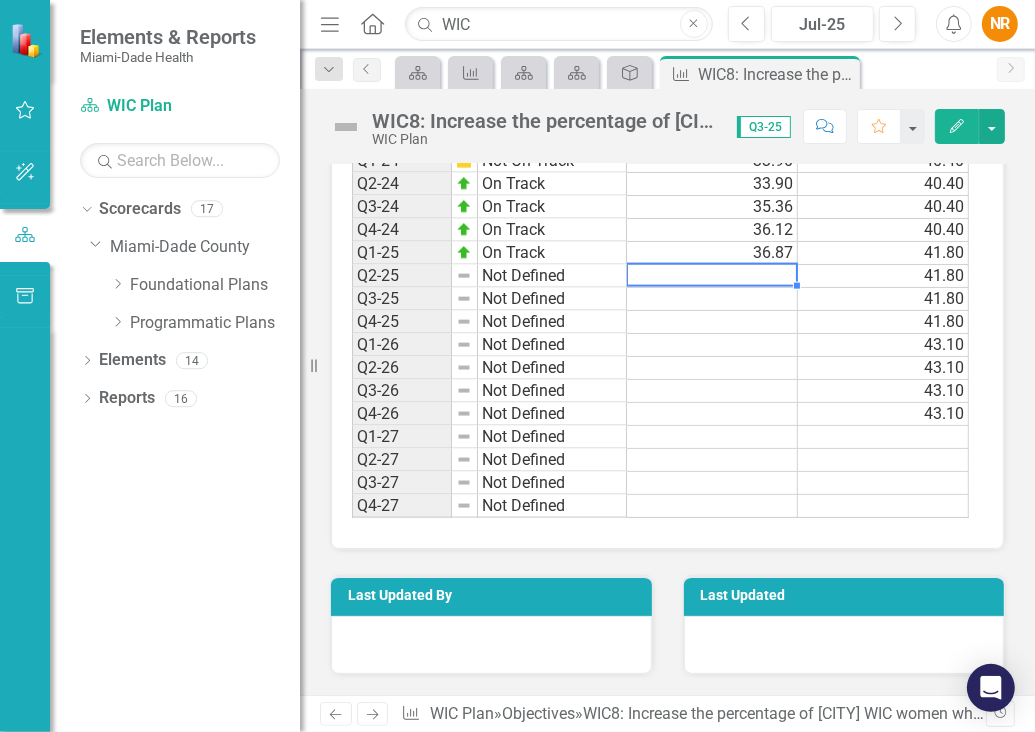 click at bounding box center (712, 276) 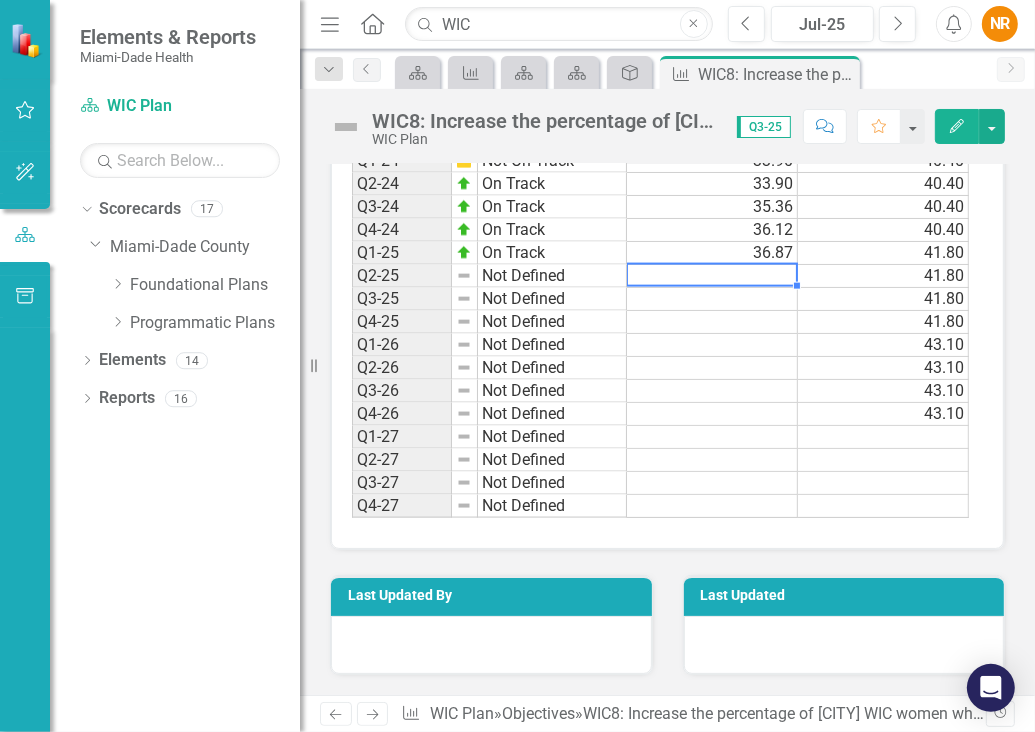click at bounding box center (712, 275) 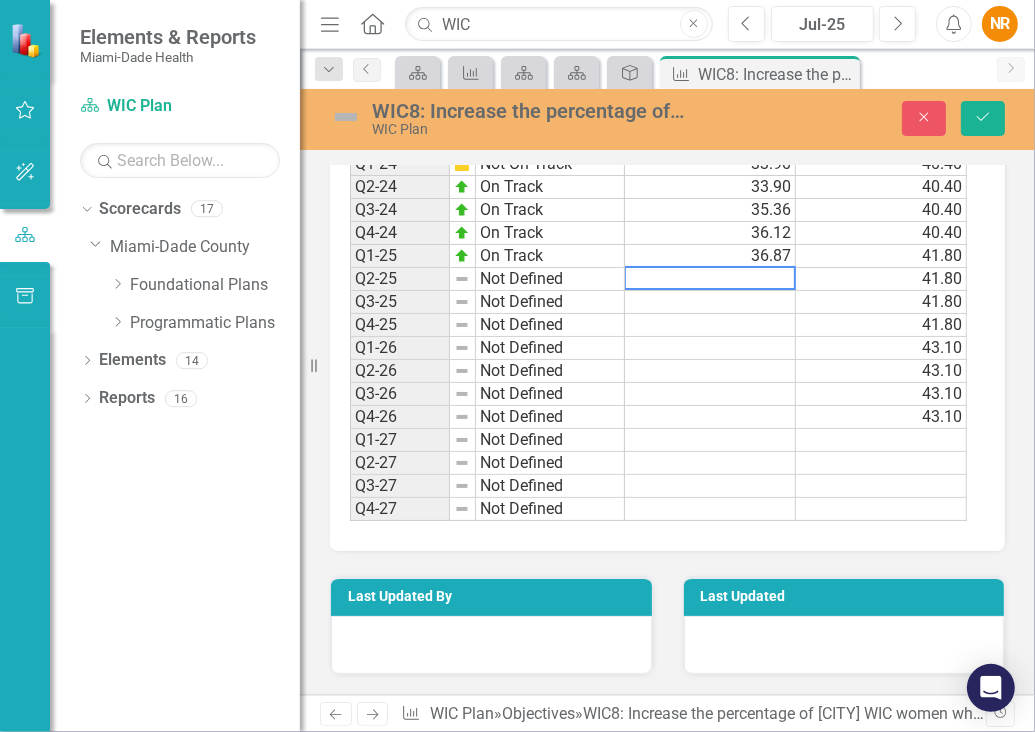 scroll, scrollTop: 2086, scrollLeft: 0, axis: vertical 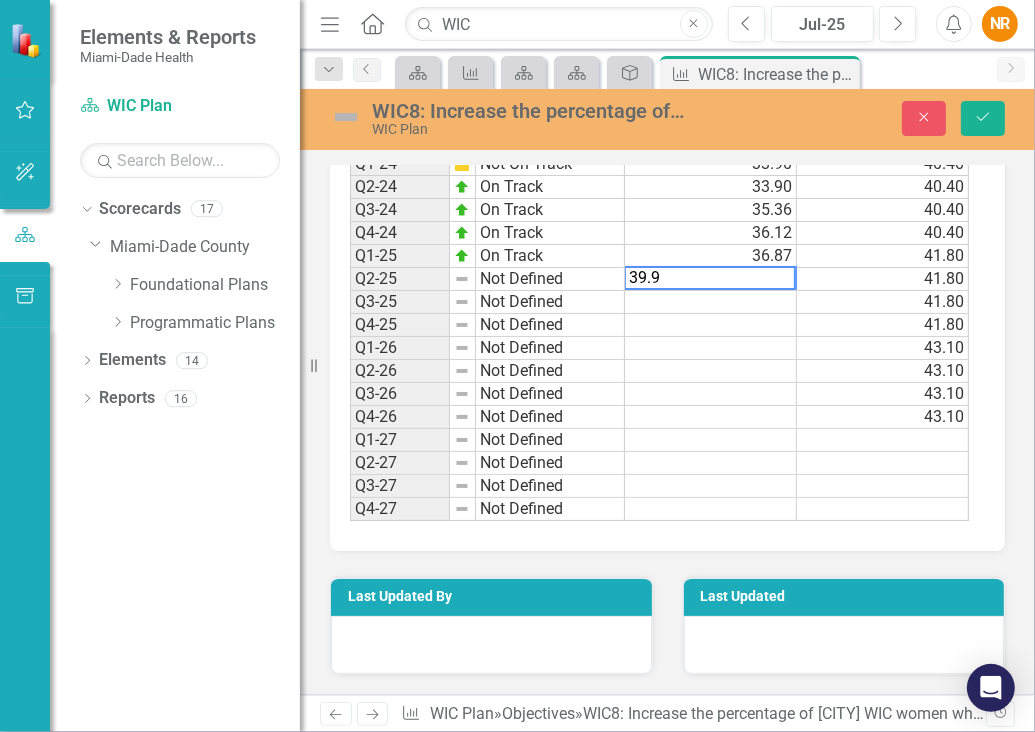 type on "39.99" 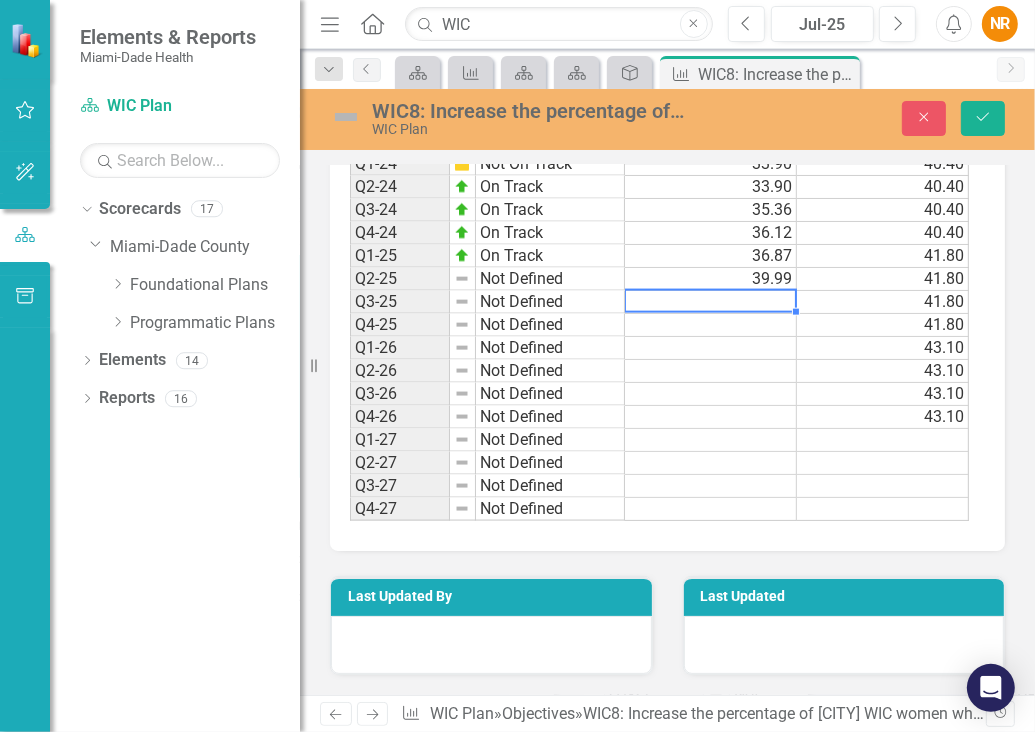 type 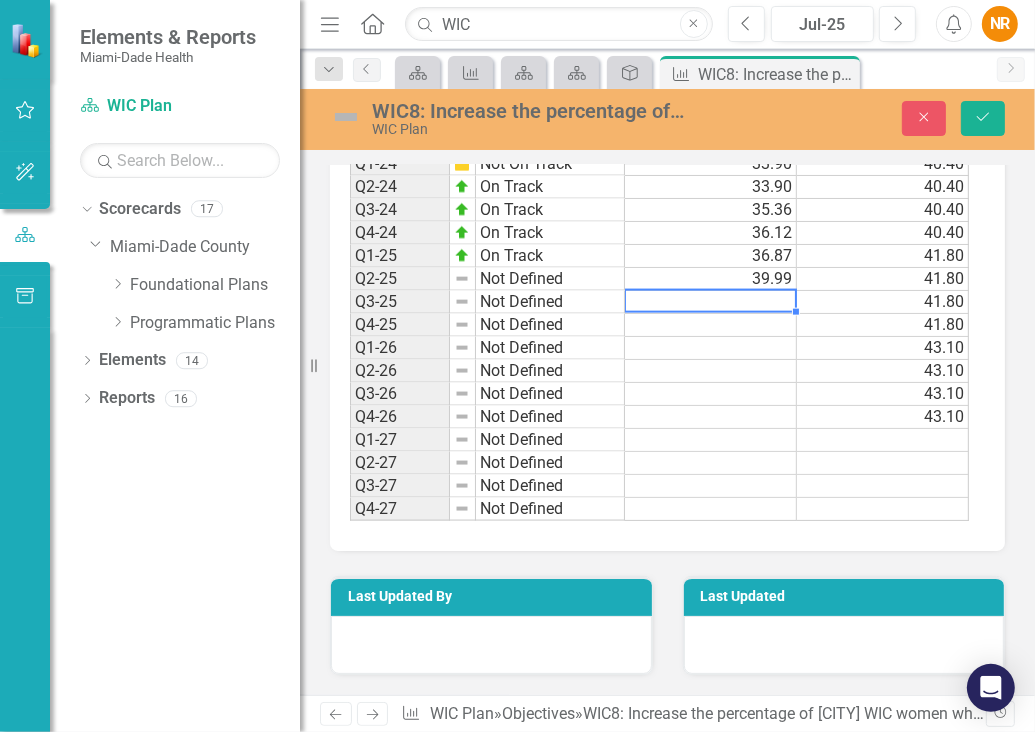 click at bounding box center [711, 371] 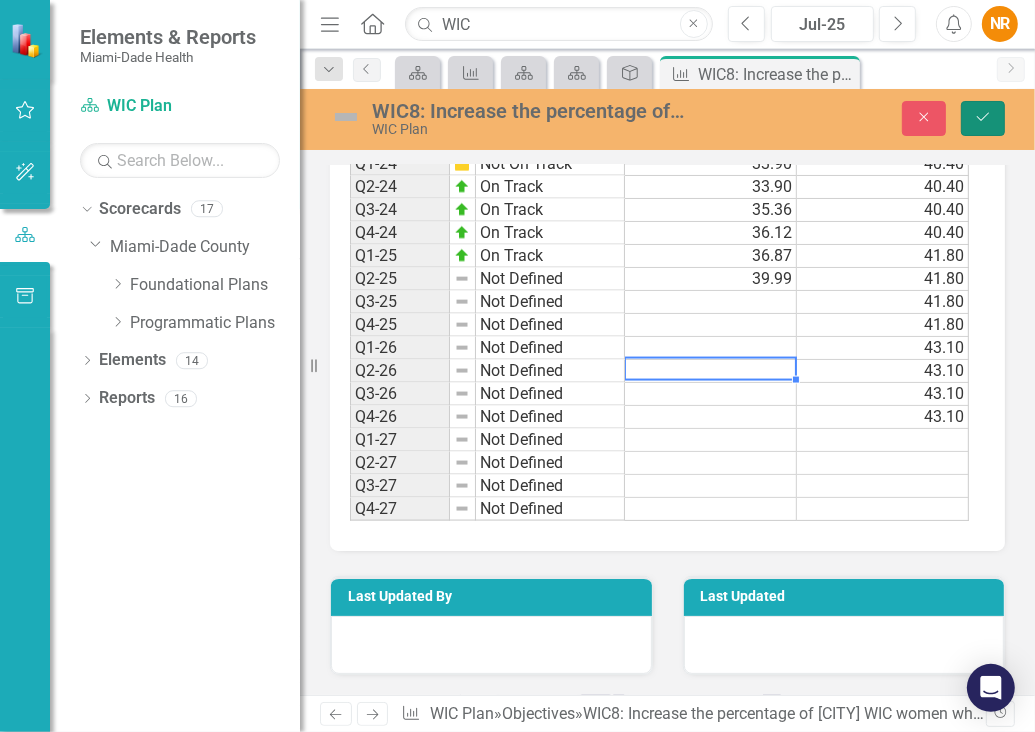 click on "Save" 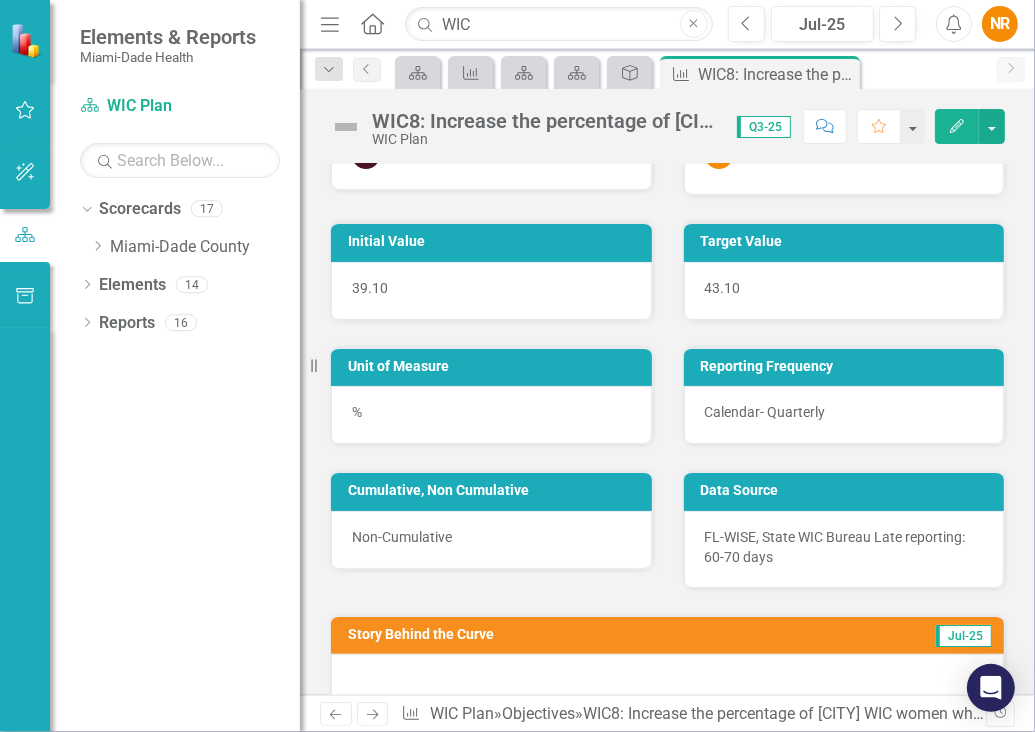 scroll, scrollTop: 0, scrollLeft: 0, axis: both 